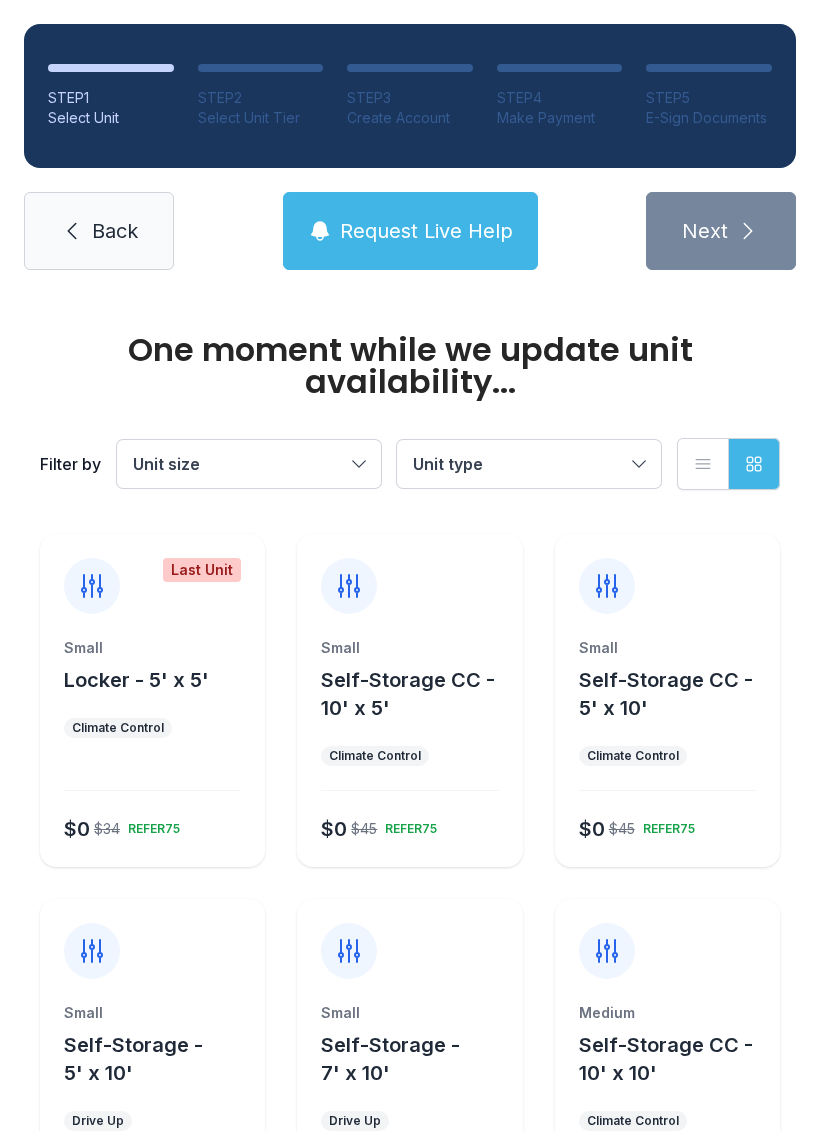 scroll, scrollTop: 0, scrollLeft: 0, axis: both 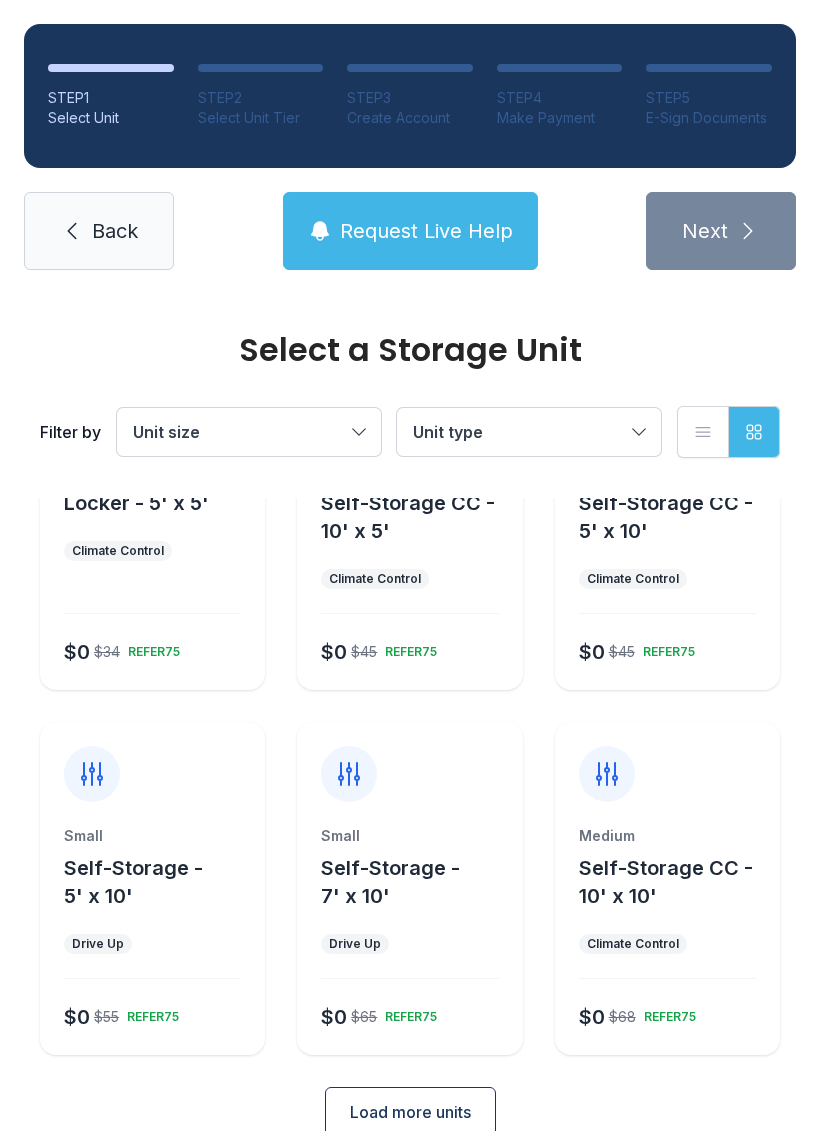 click on "Unit type" at bounding box center (519, 432) 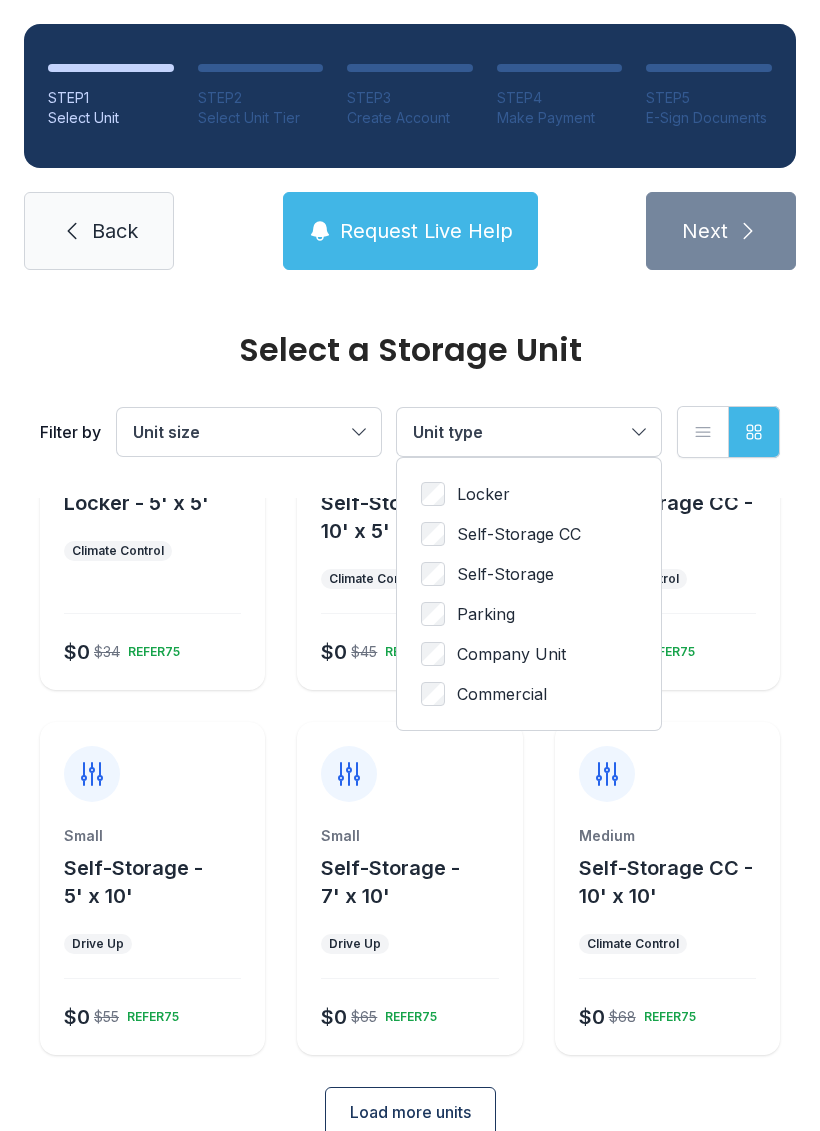 click on "Unit size" at bounding box center (249, 432) 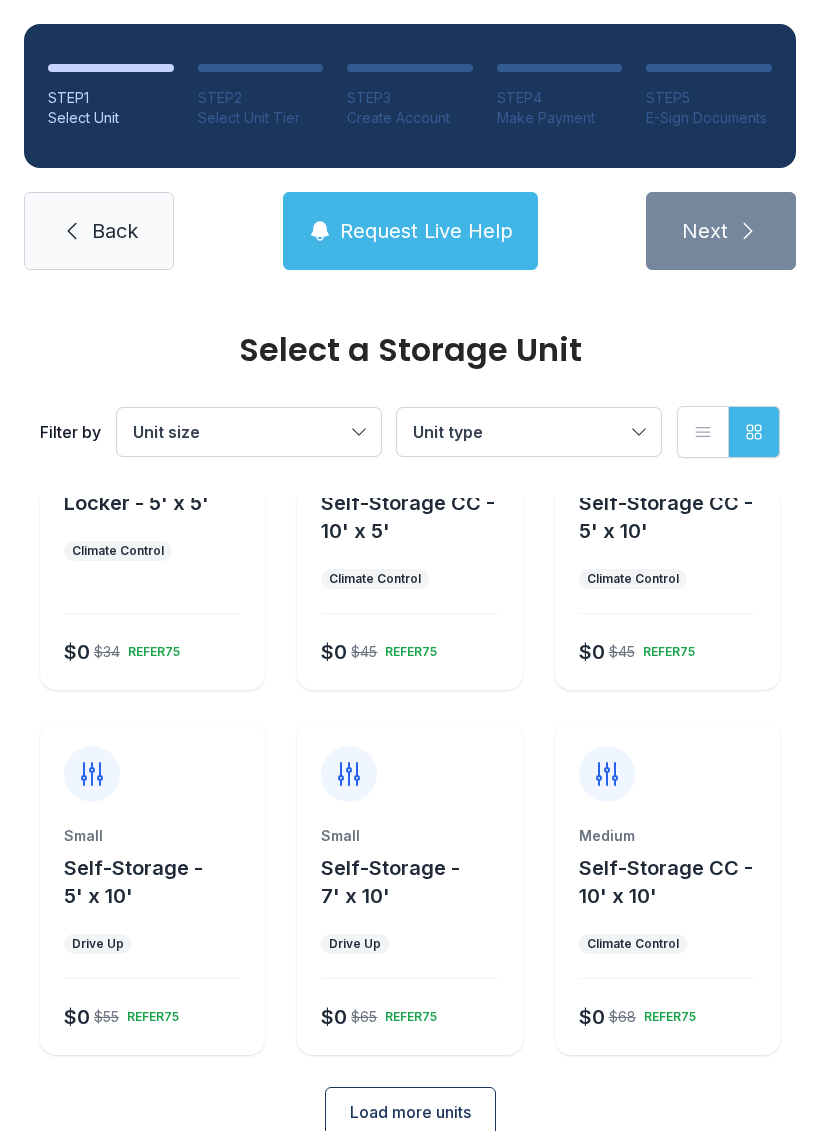 click on "Unit size" at bounding box center (239, 432) 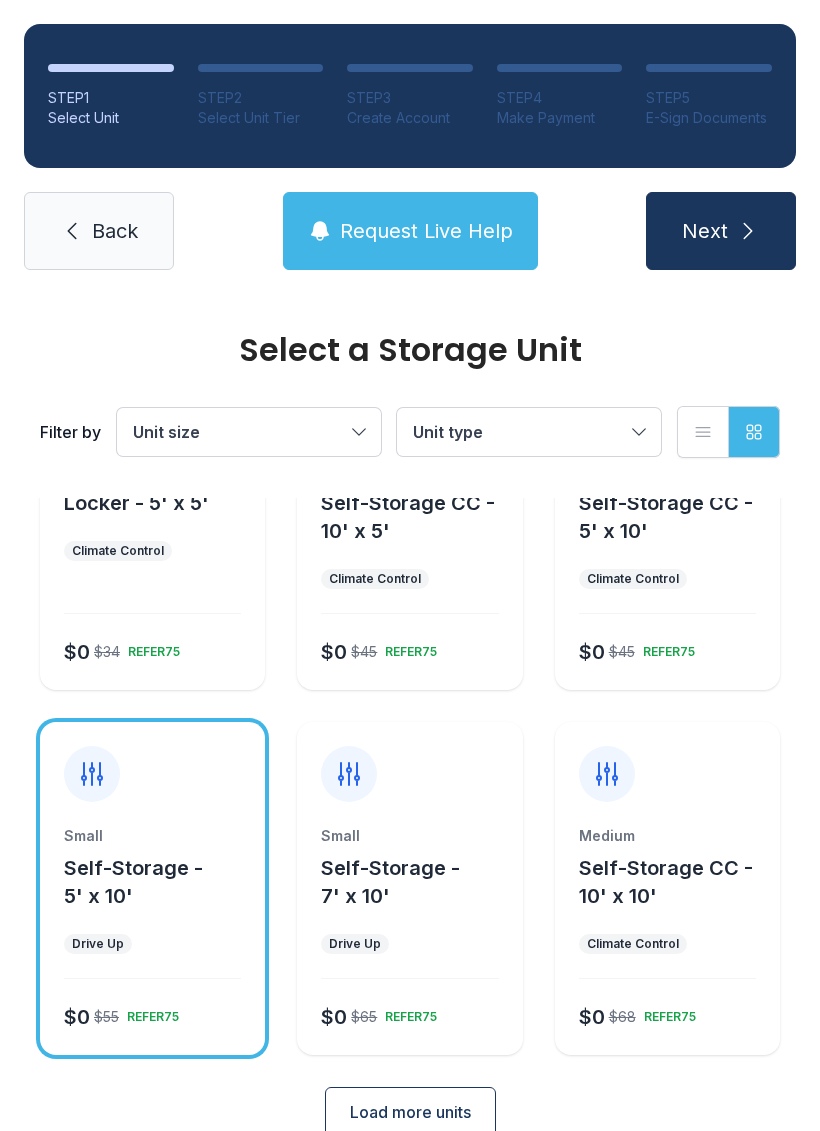 click 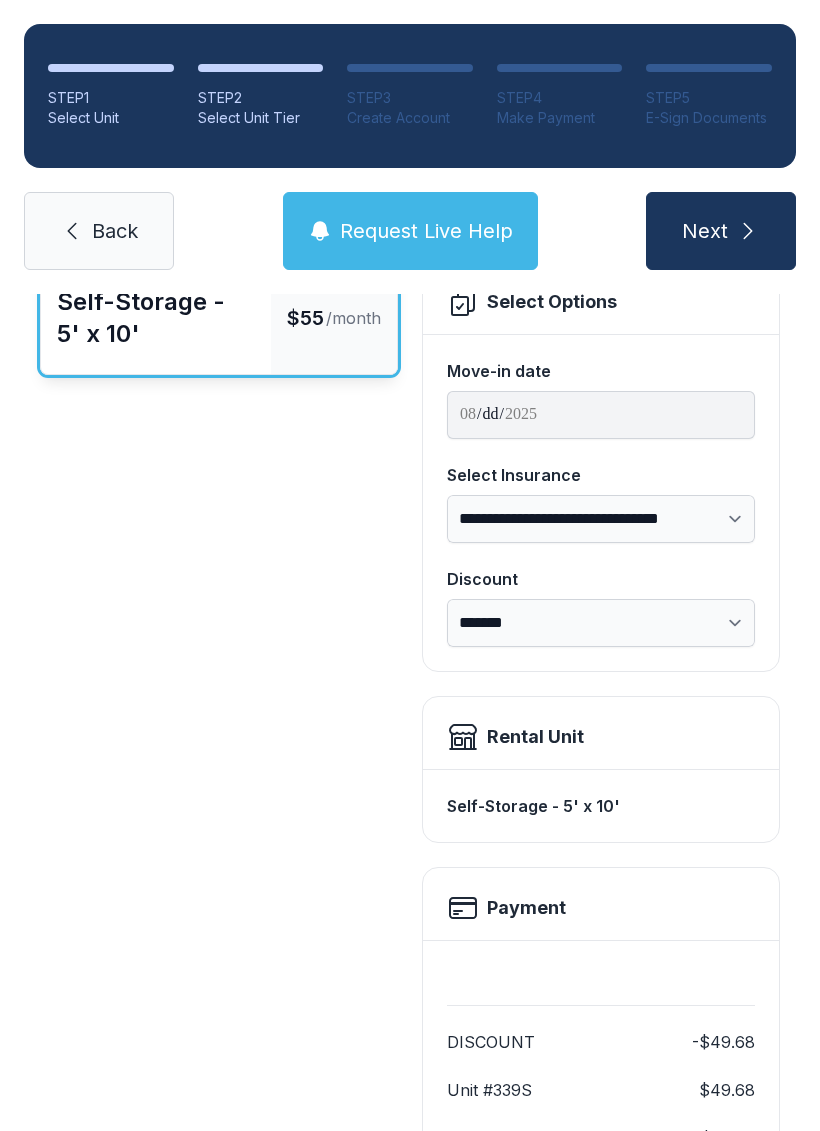 scroll, scrollTop: 0, scrollLeft: 0, axis: both 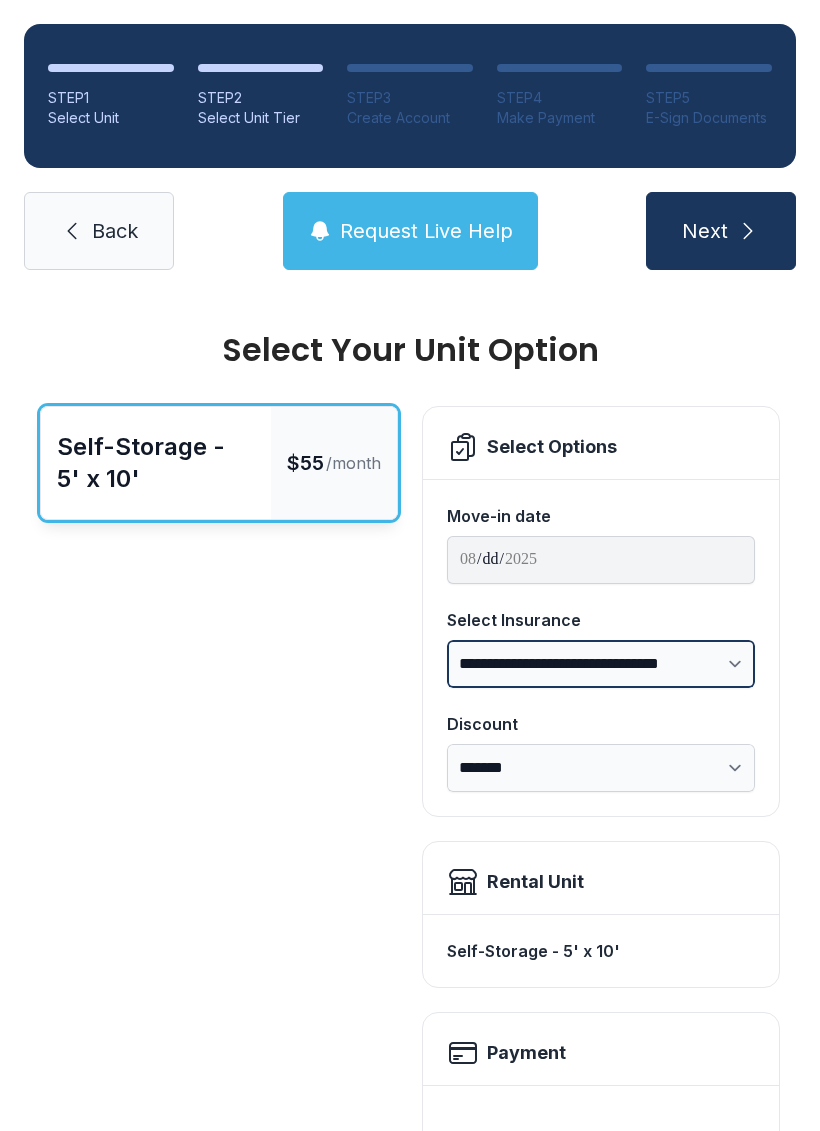 click on "**********" at bounding box center [601, 664] 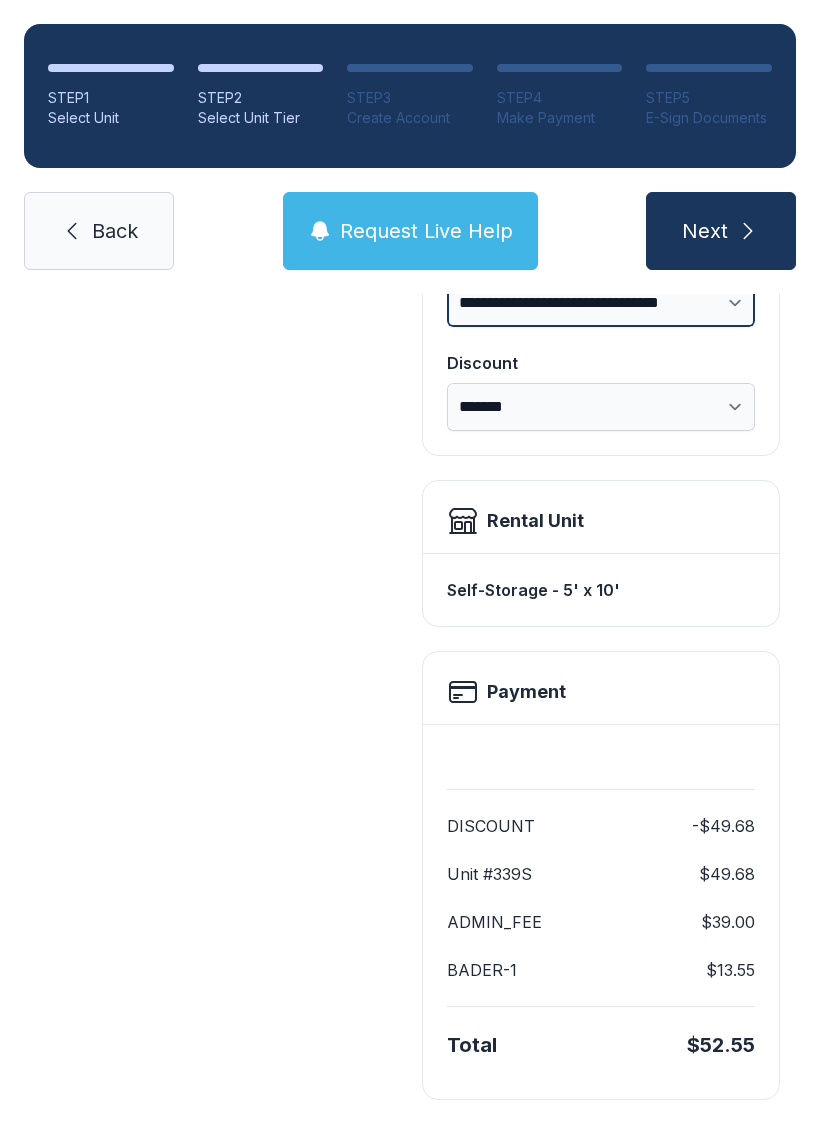 scroll, scrollTop: 361, scrollLeft: 0, axis: vertical 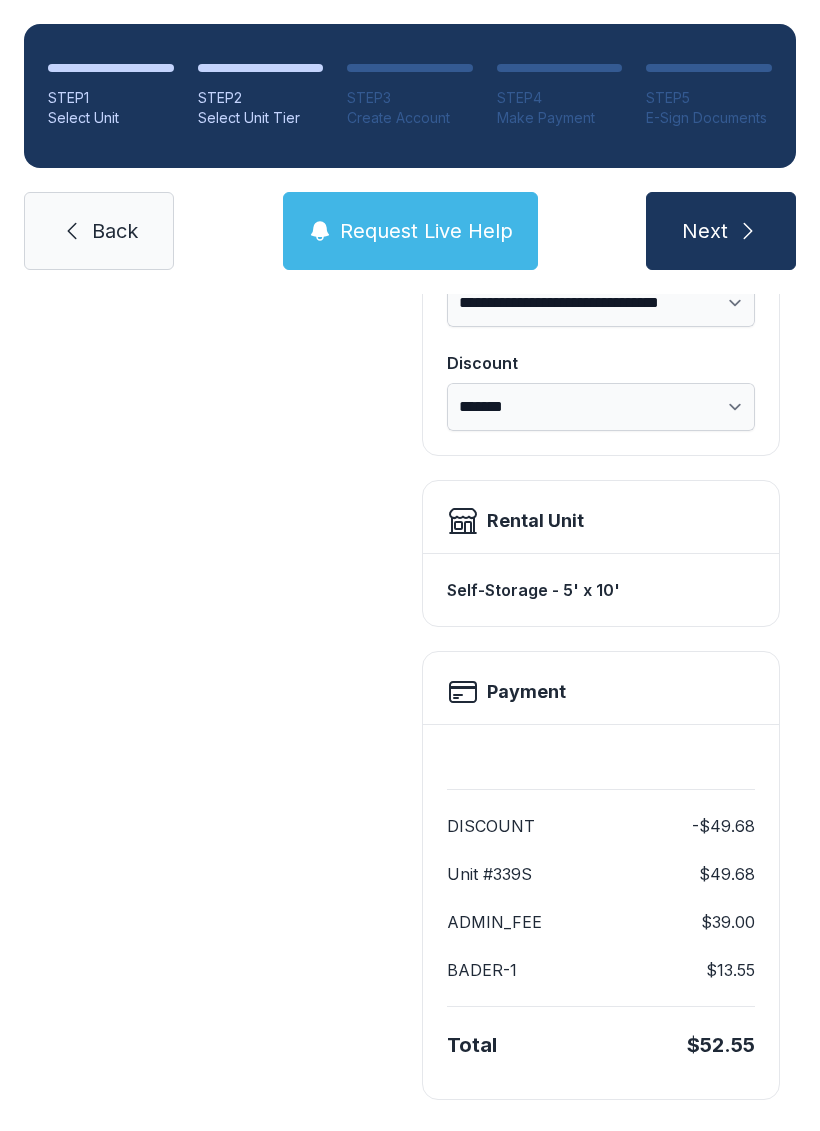 click on "Payment" at bounding box center (601, 688) 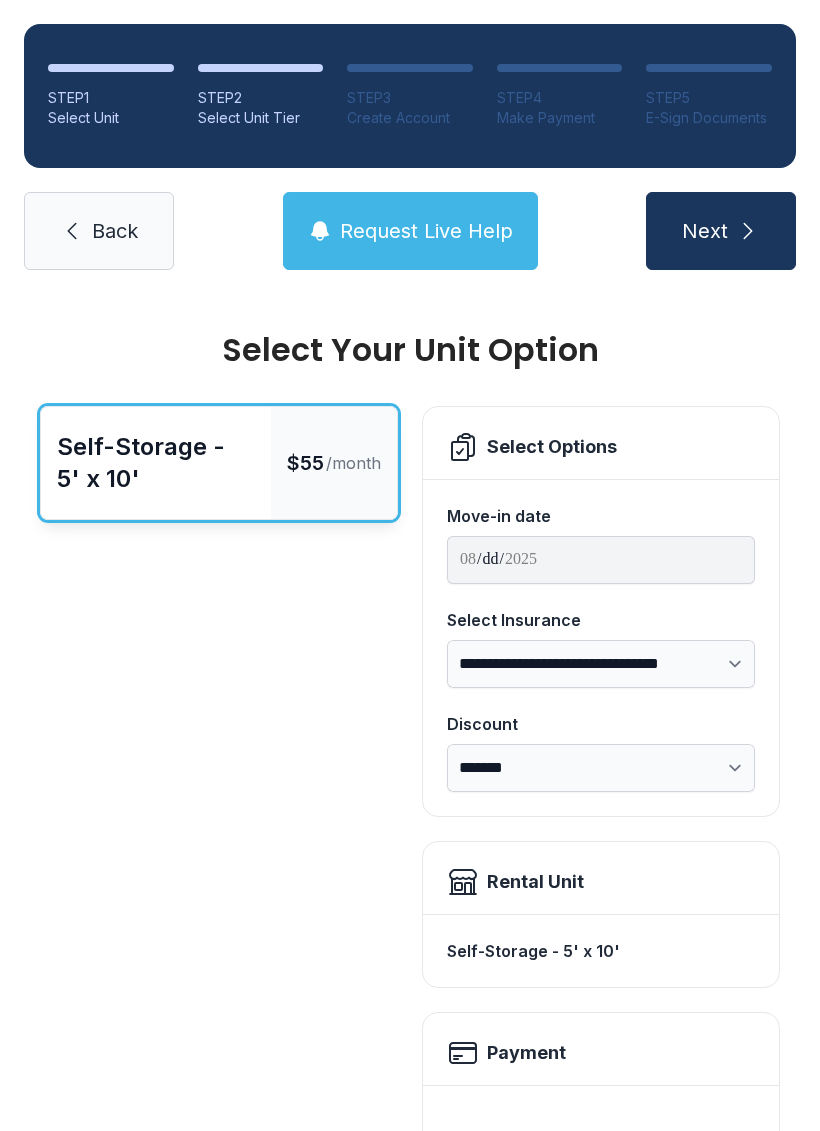 scroll, scrollTop: 0, scrollLeft: 0, axis: both 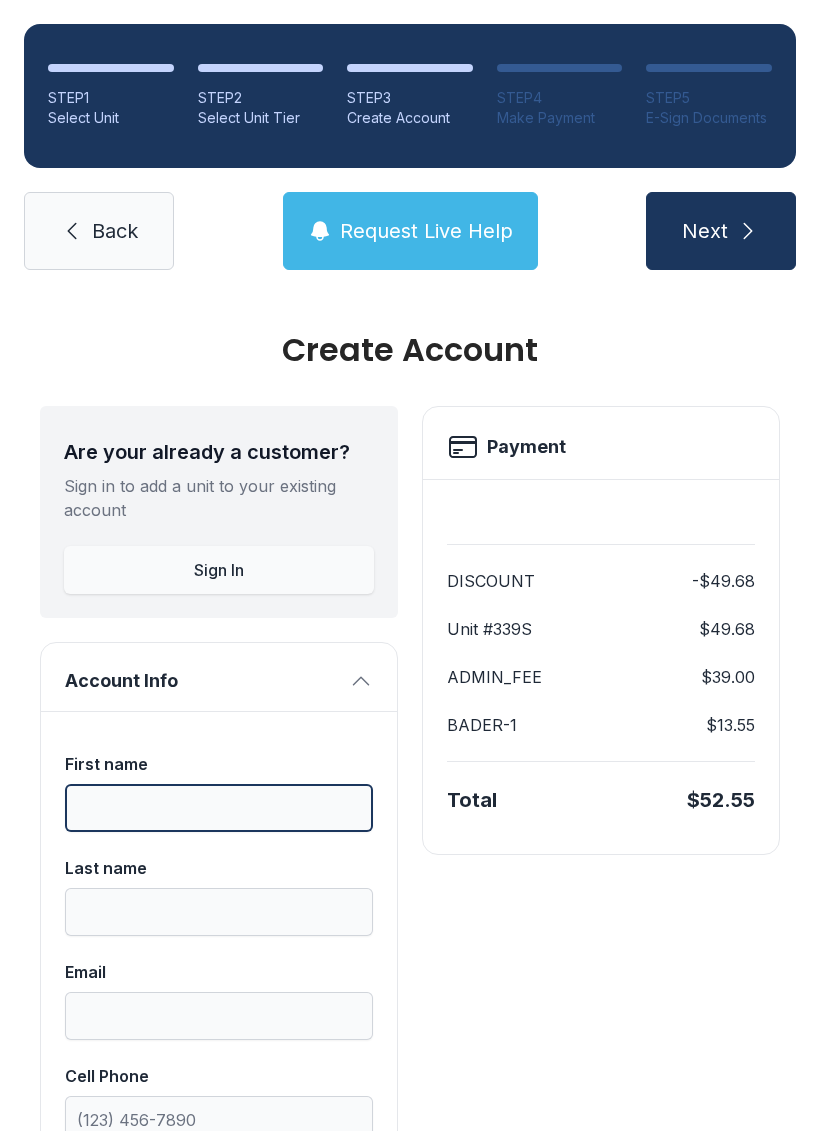 click on "First name" at bounding box center (219, 808) 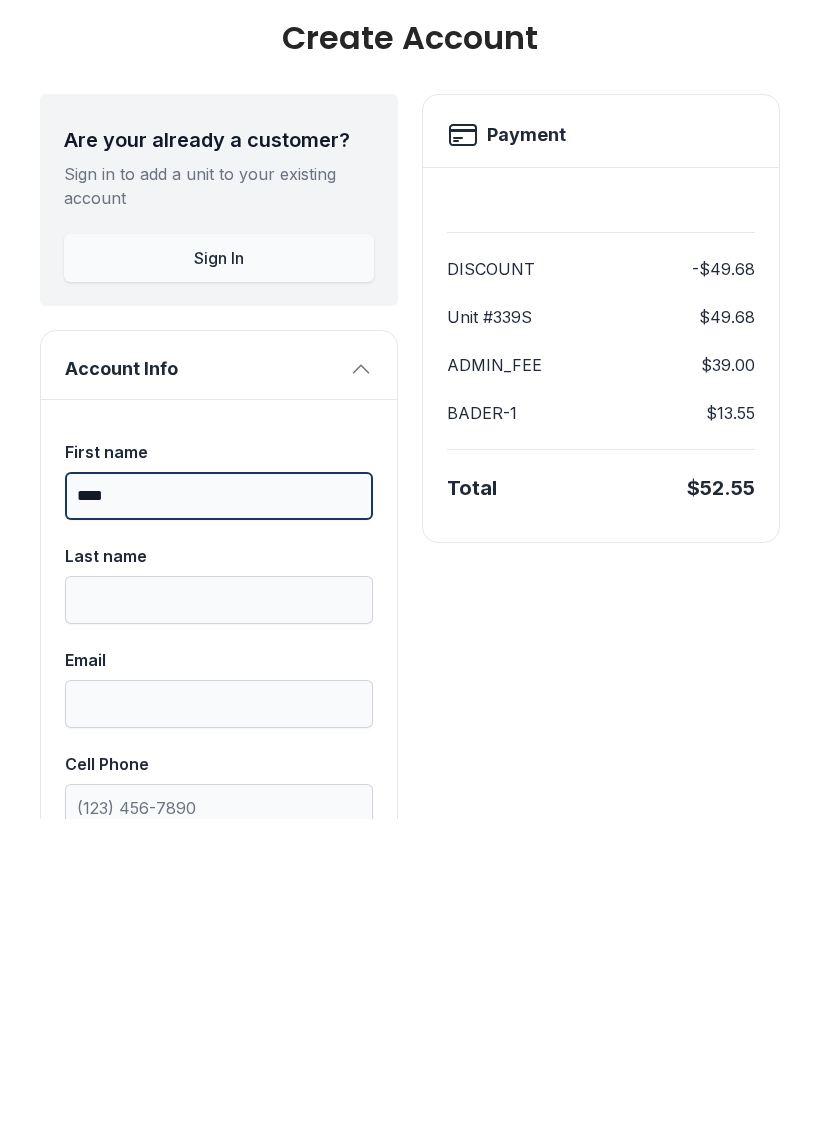 type on "****" 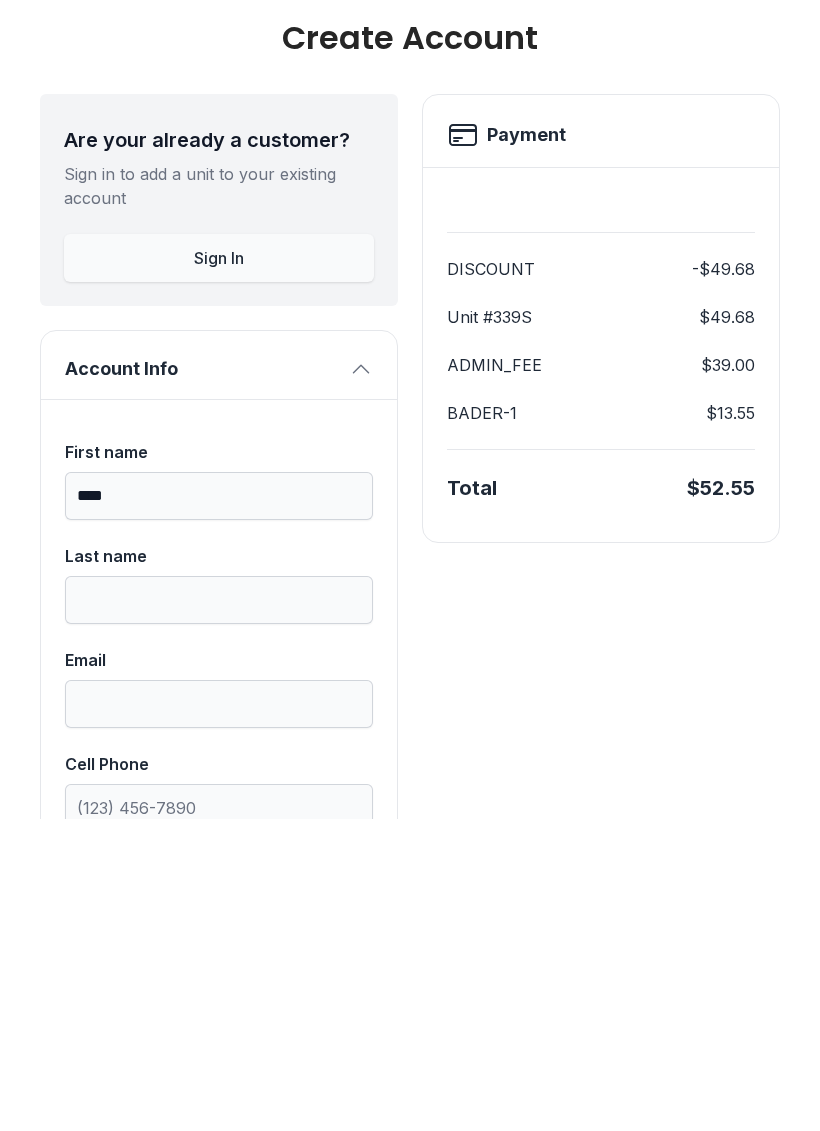 click on "Last name" at bounding box center [219, 912] 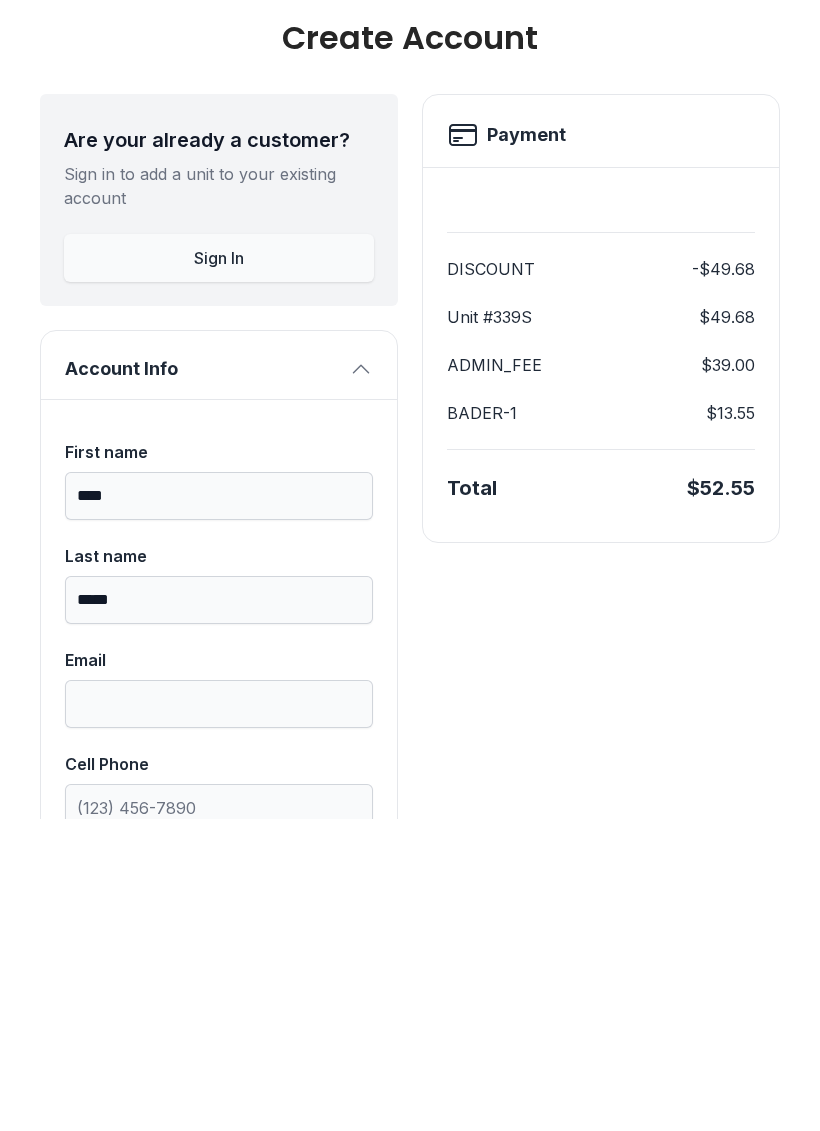 click on "Email" at bounding box center [219, 1000] 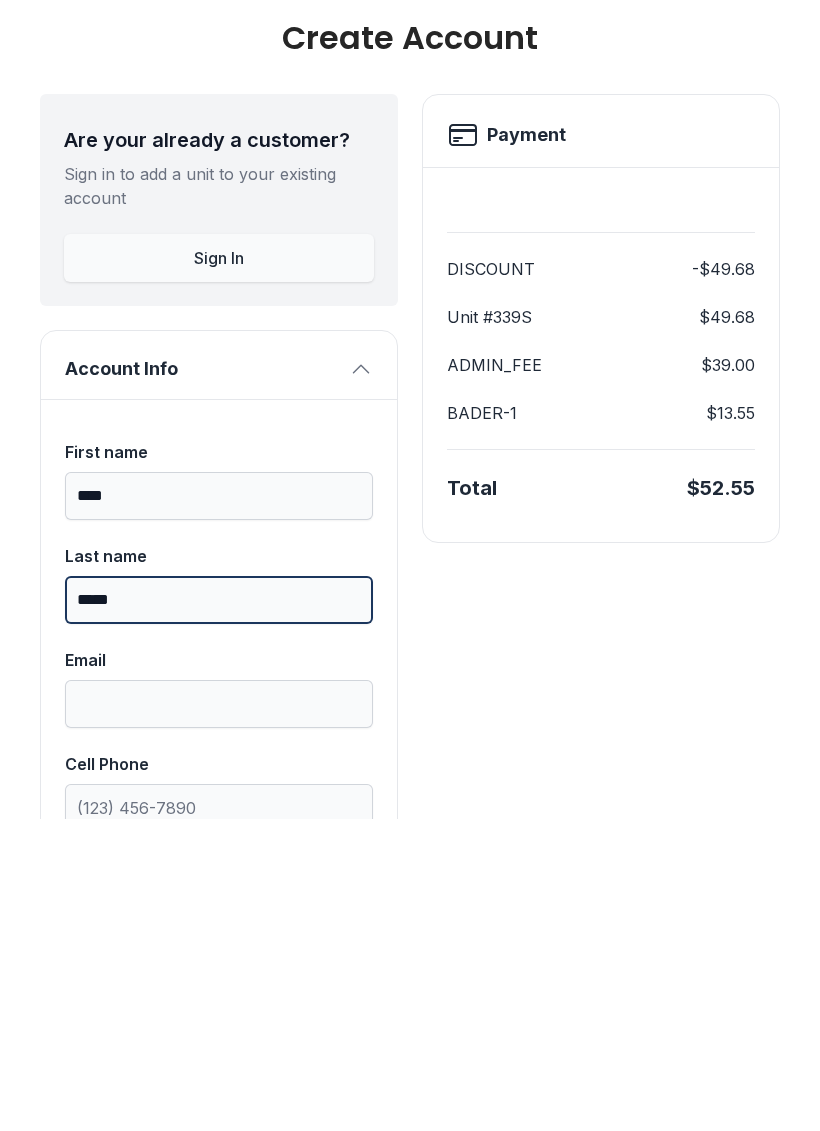 click on "*****" at bounding box center [219, 912] 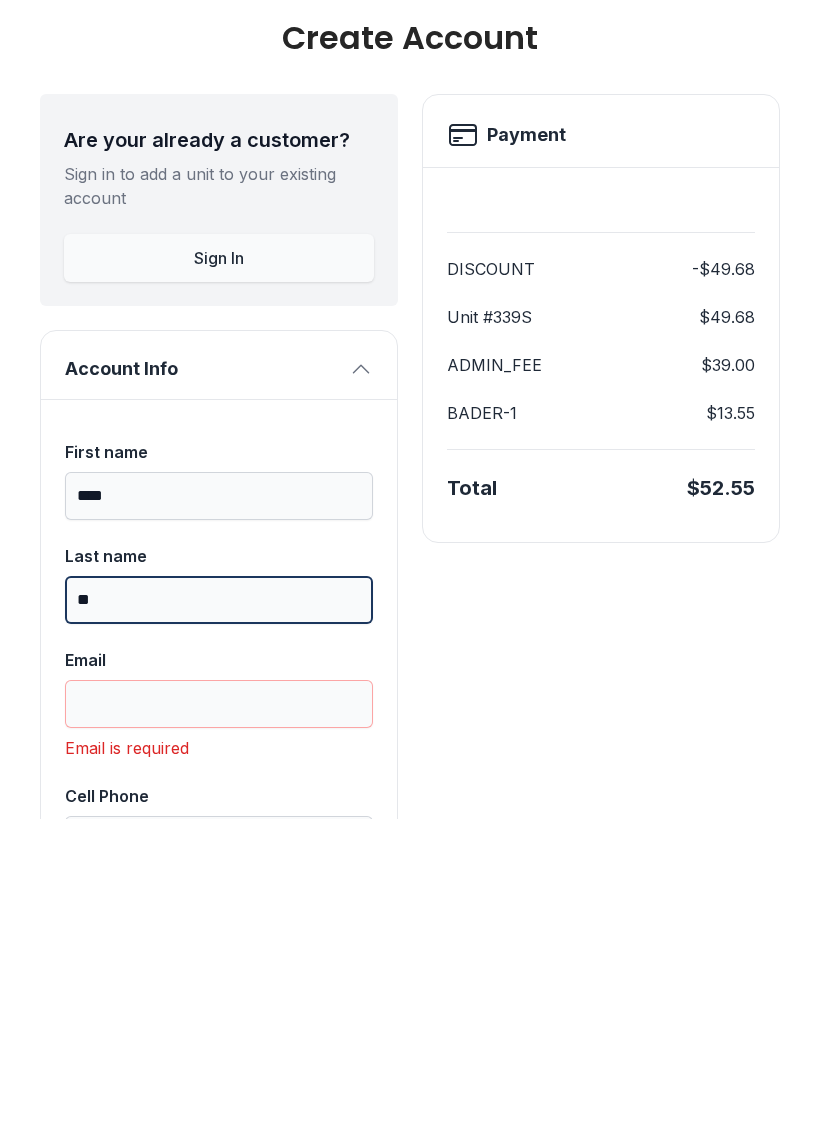 type on "*" 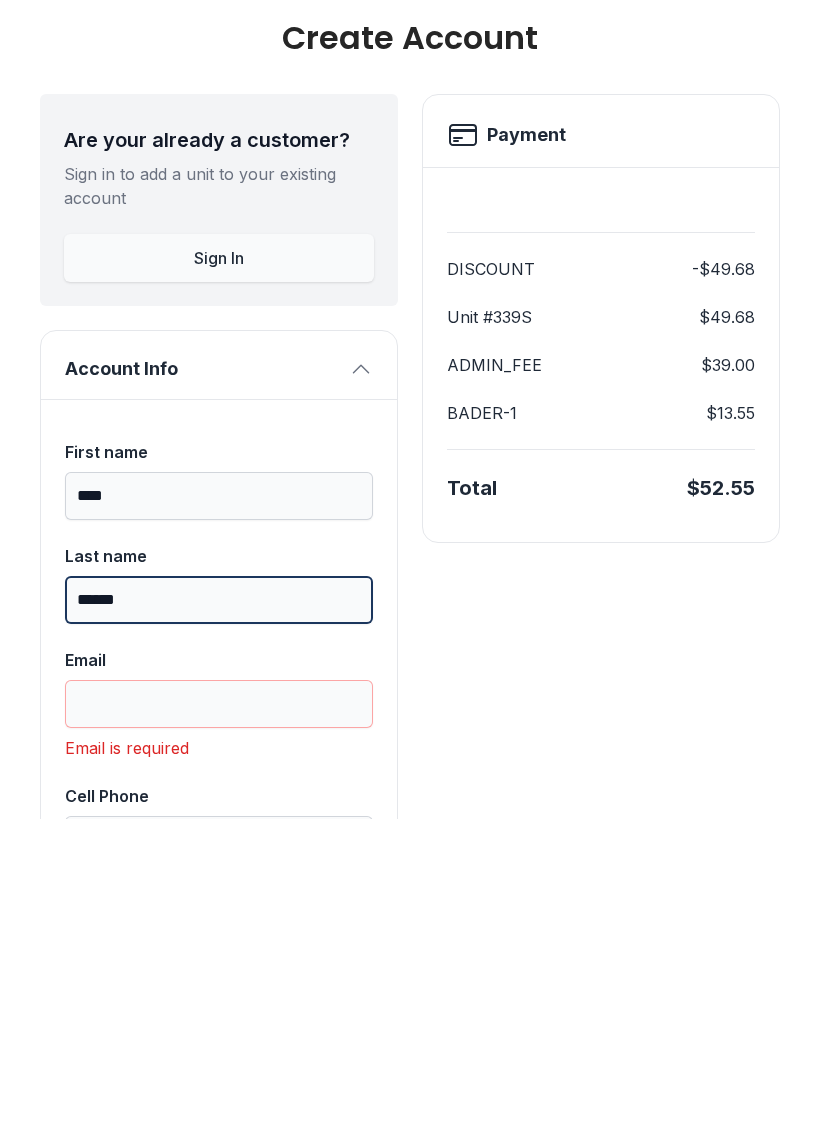 type on "******" 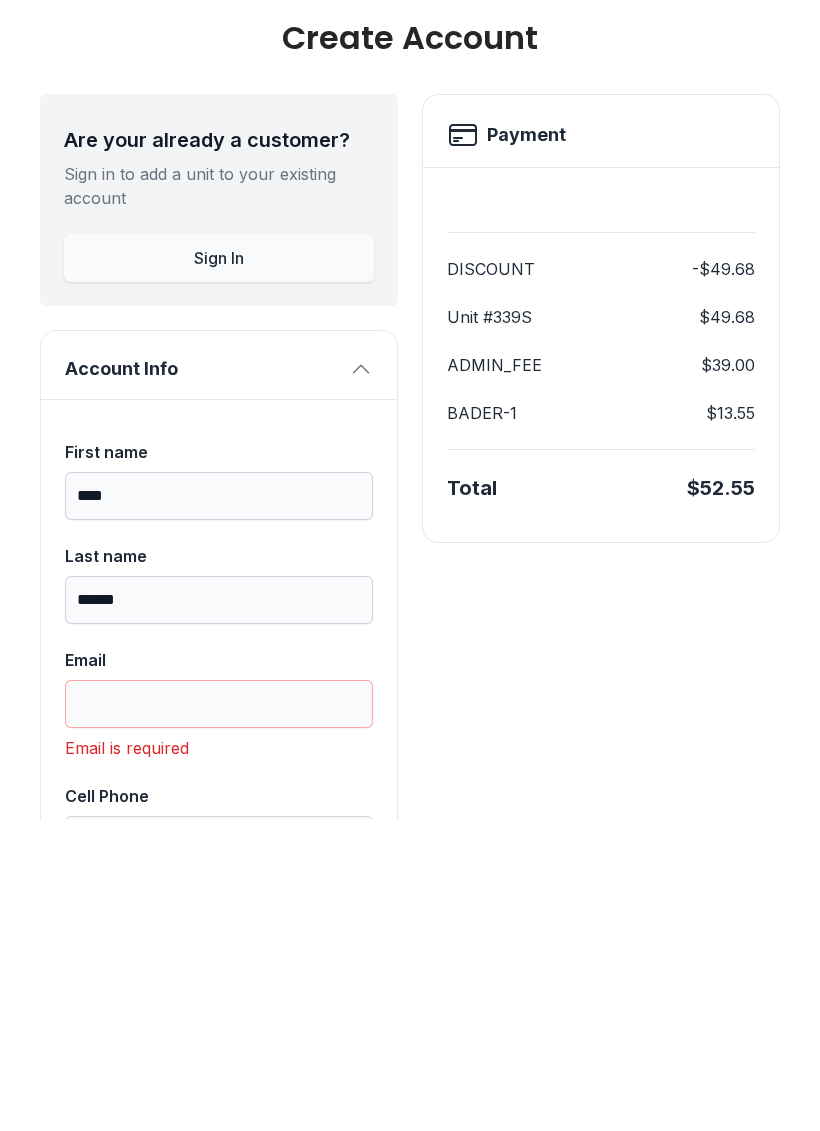 click on "Email" at bounding box center [219, 1016] 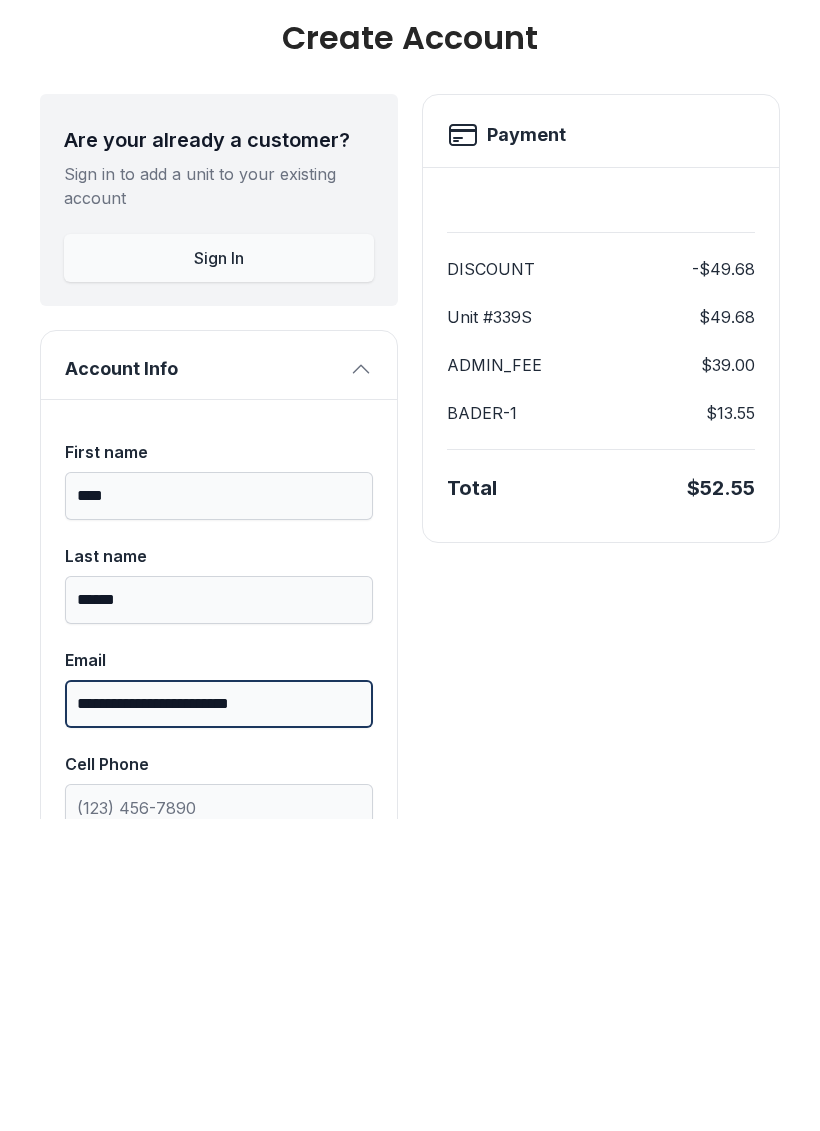 type on "**********" 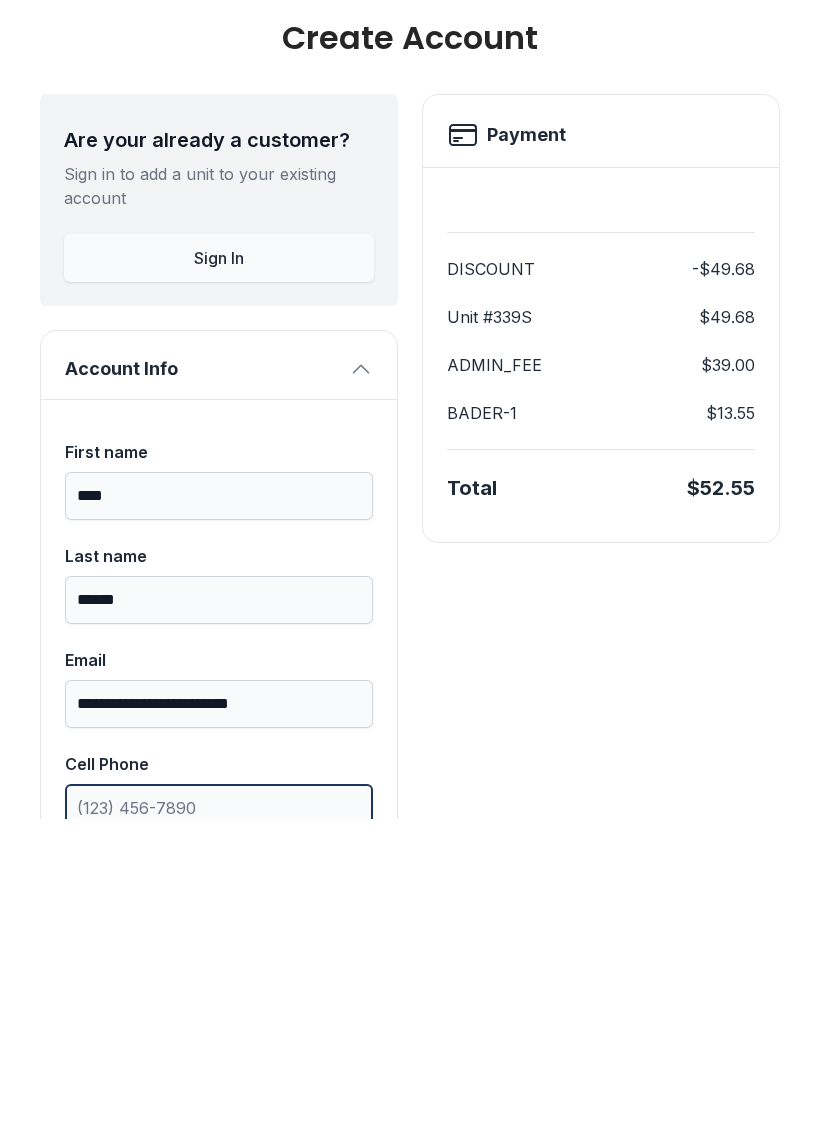 click on "Cell Phone" at bounding box center (219, 1120) 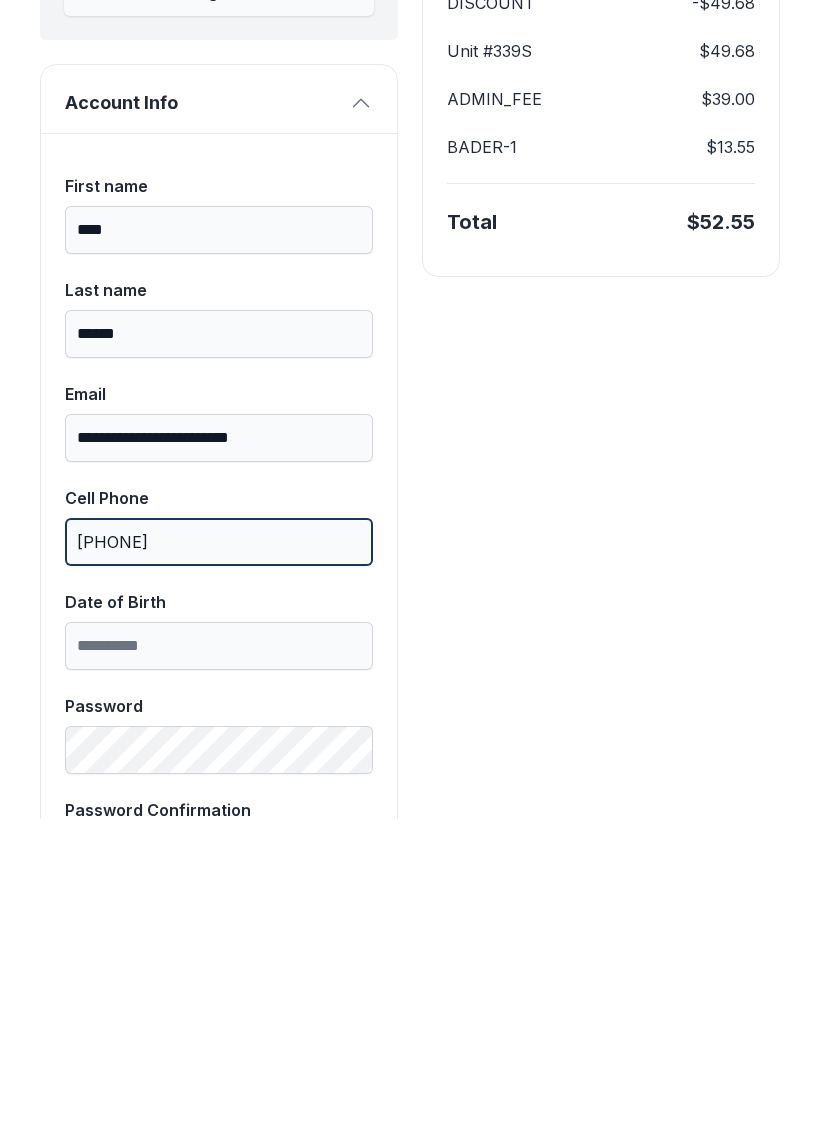scroll, scrollTop: 275, scrollLeft: 0, axis: vertical 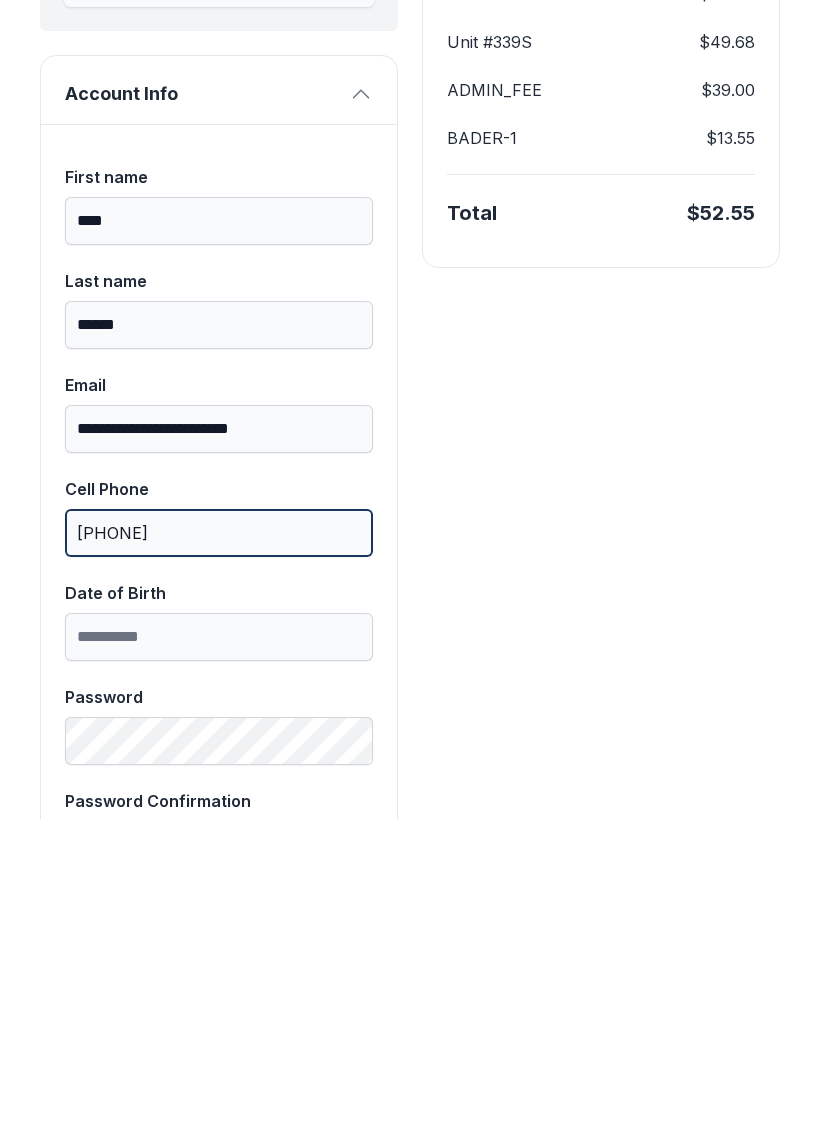 type on "(469) 861-9330" 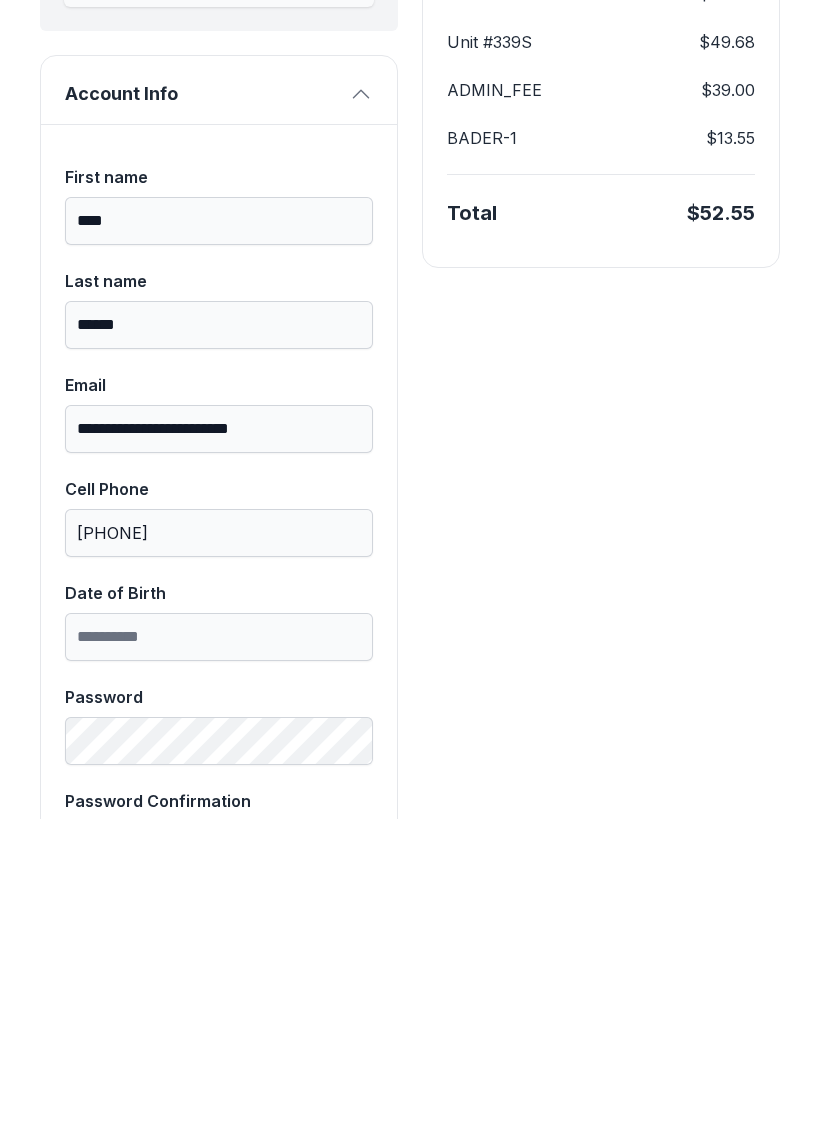 click on "Date of Birth" at bounding box center (219, 949) 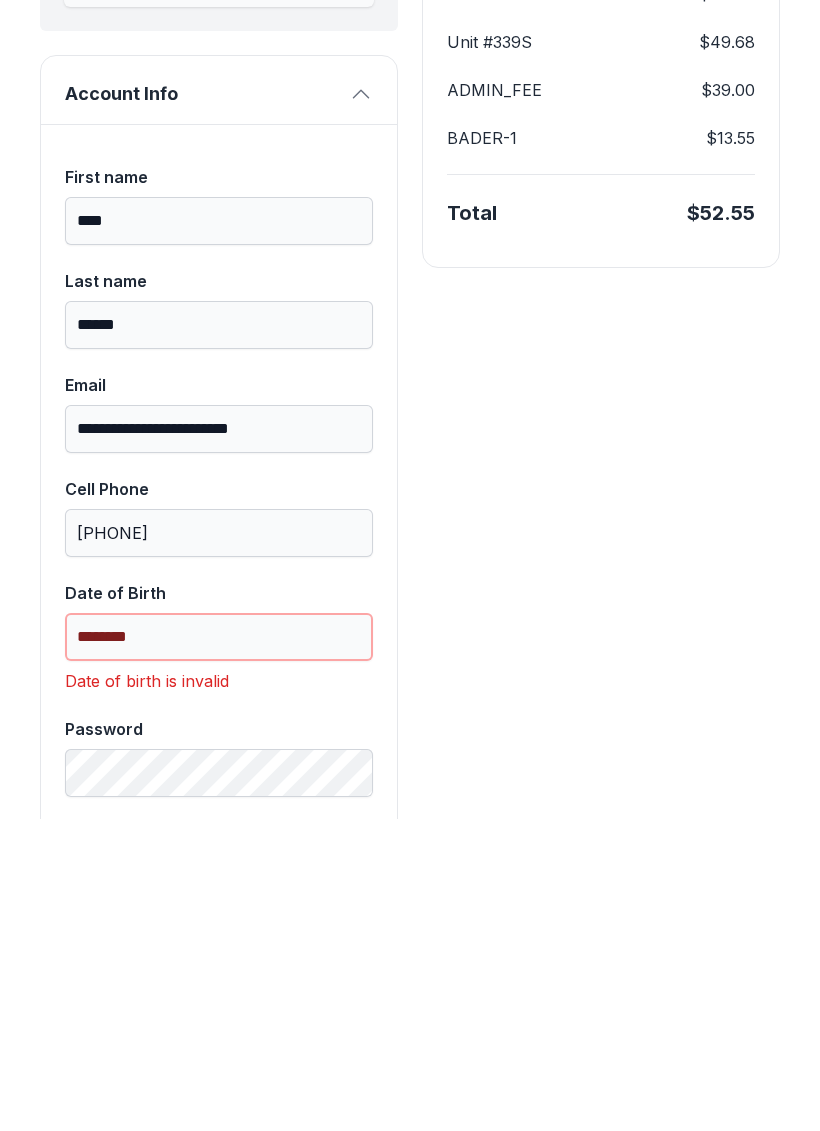 click on "********" at bounding box center [219, 949] 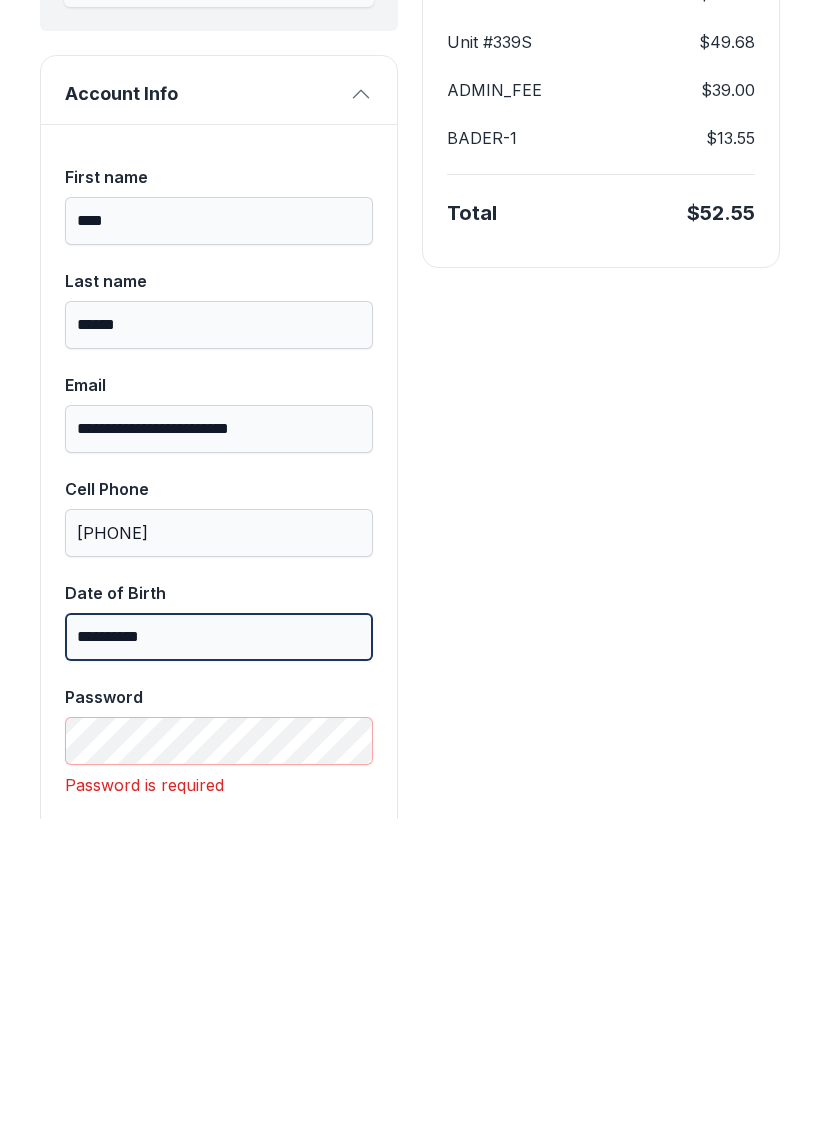 type on "**********" 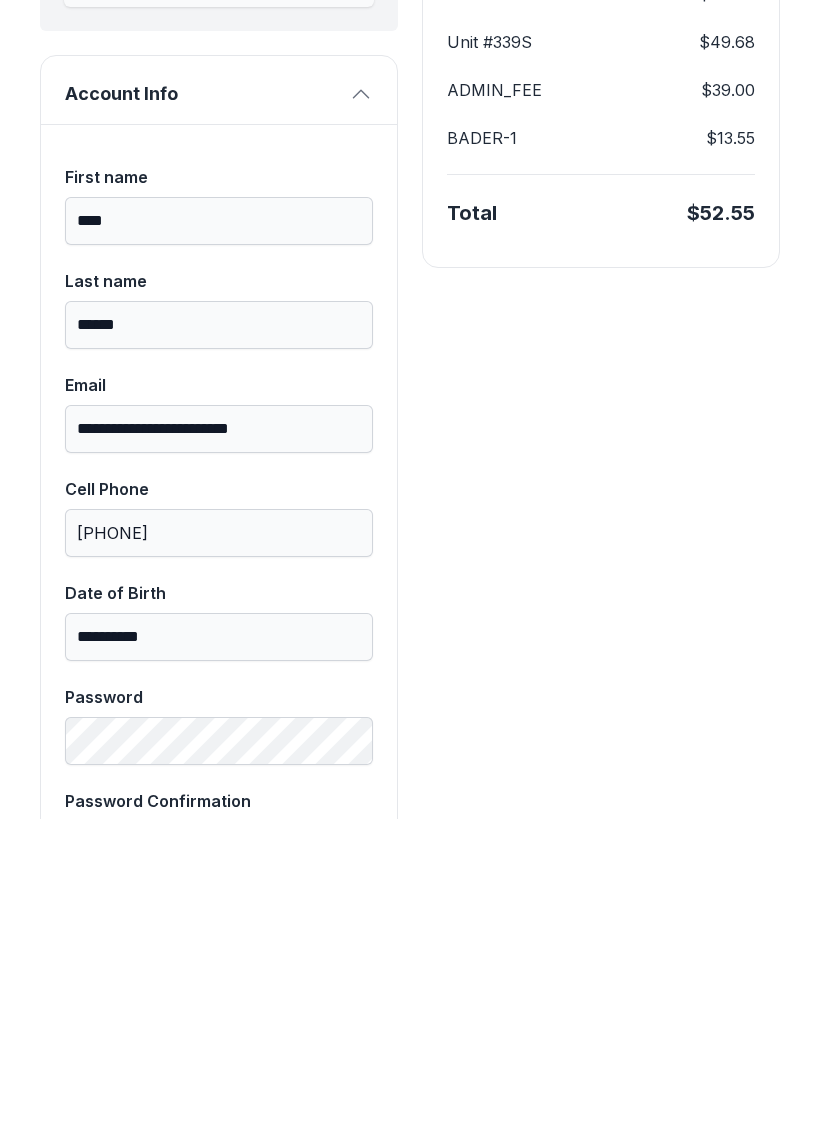 click on "Next" at bounding box center (721, 231) 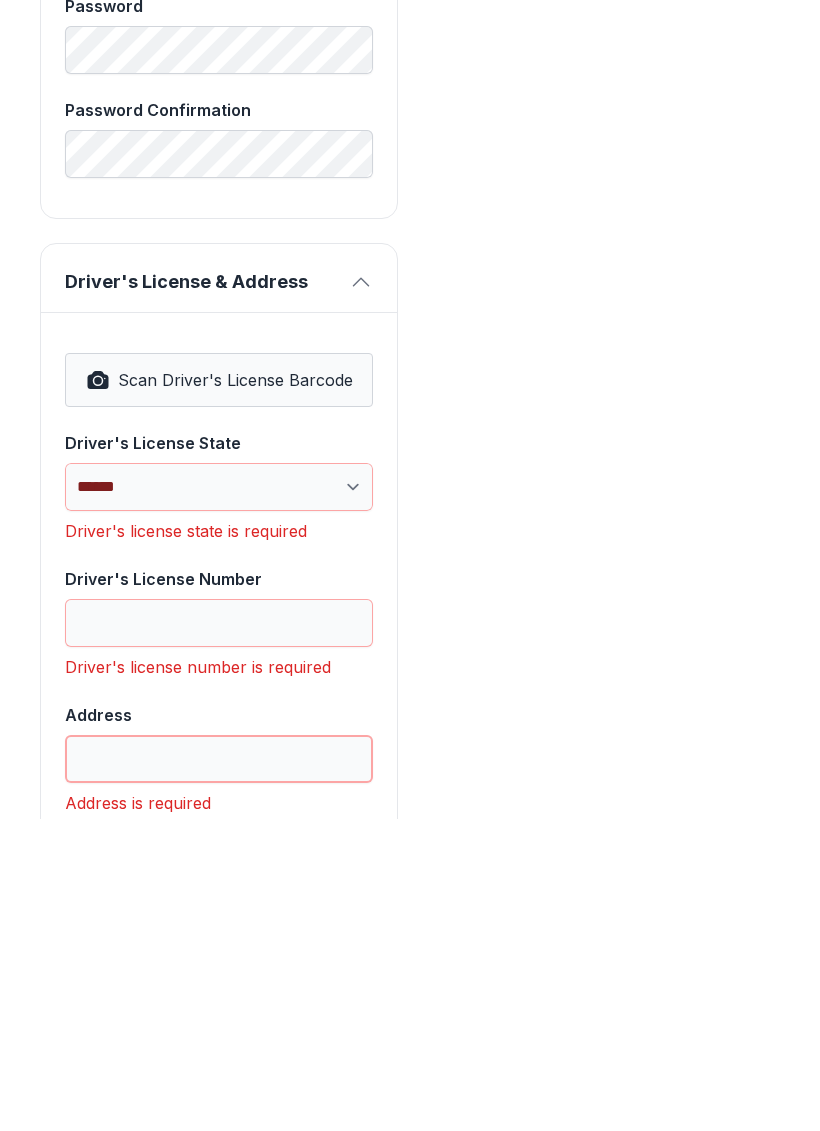 scroll, scrollTop: 954, scrollLeft: 0, axis: vertical 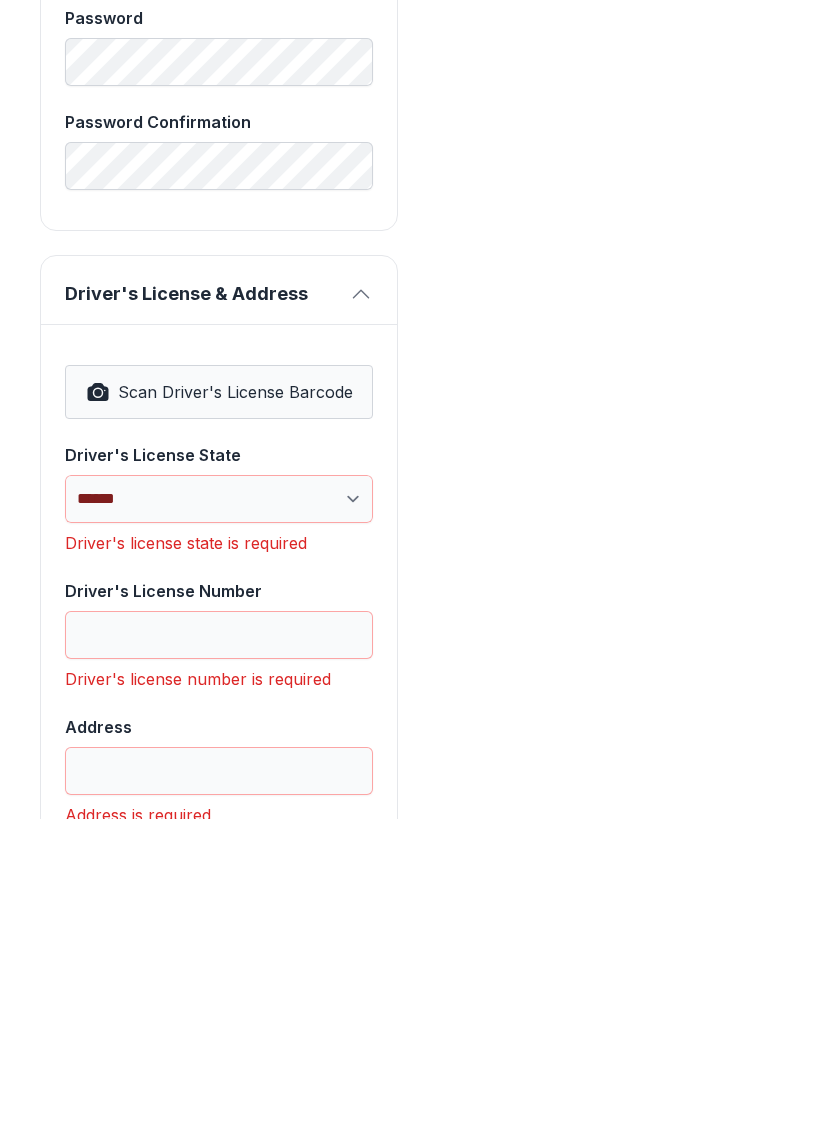 click on "Scan Driver's License Barcode" at bounding box center [219, 704] 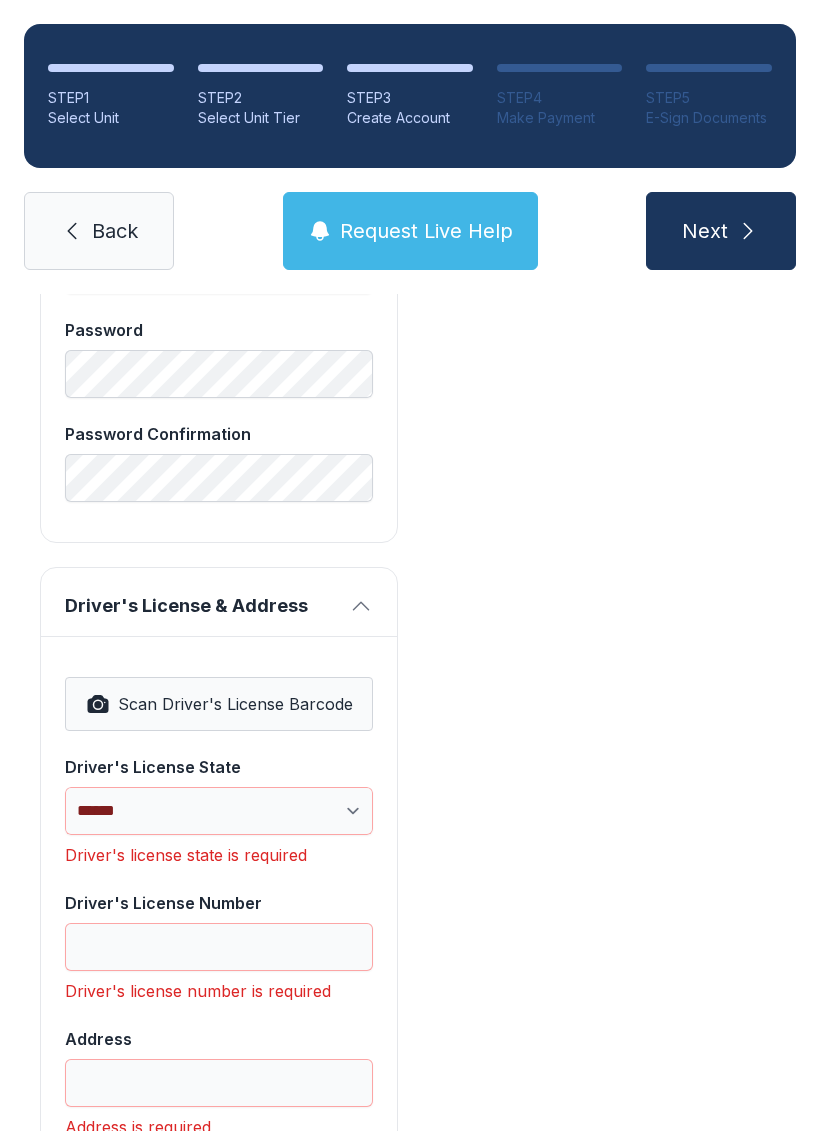 select on "**" 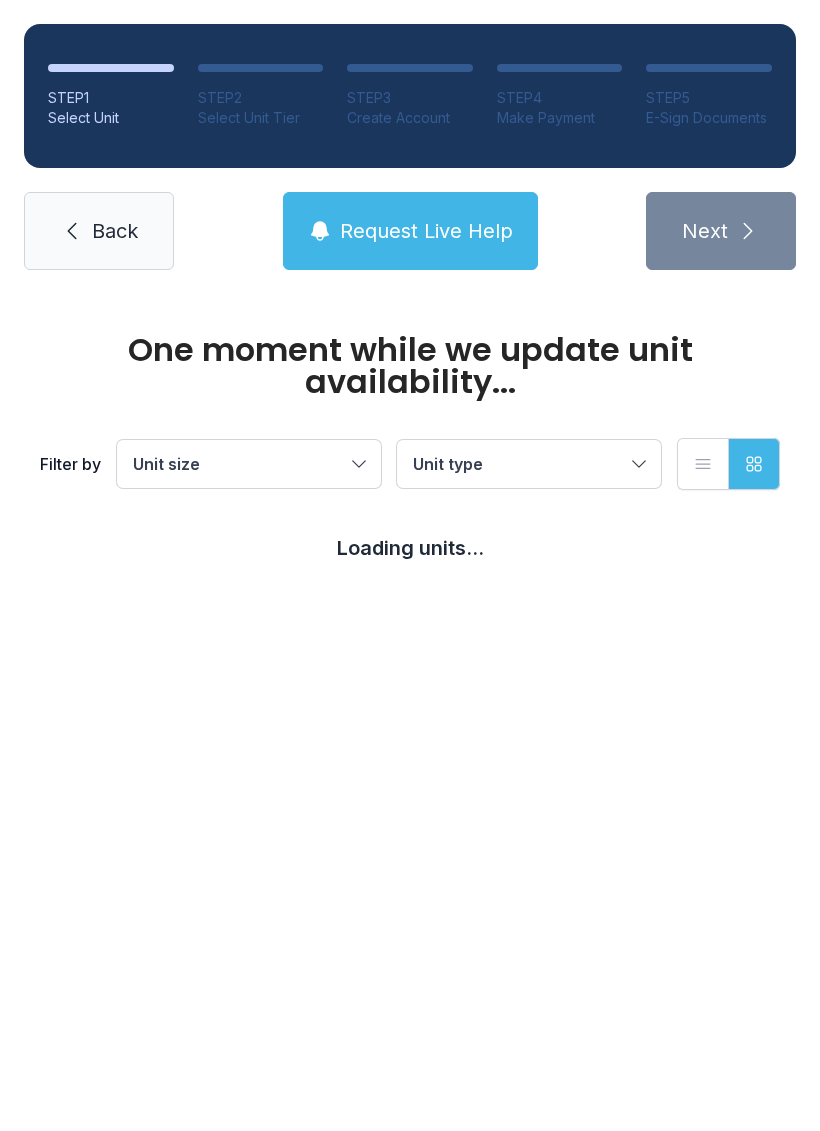 scroll, scrollTop: 49, scrollLeft: 0, axis: vertical 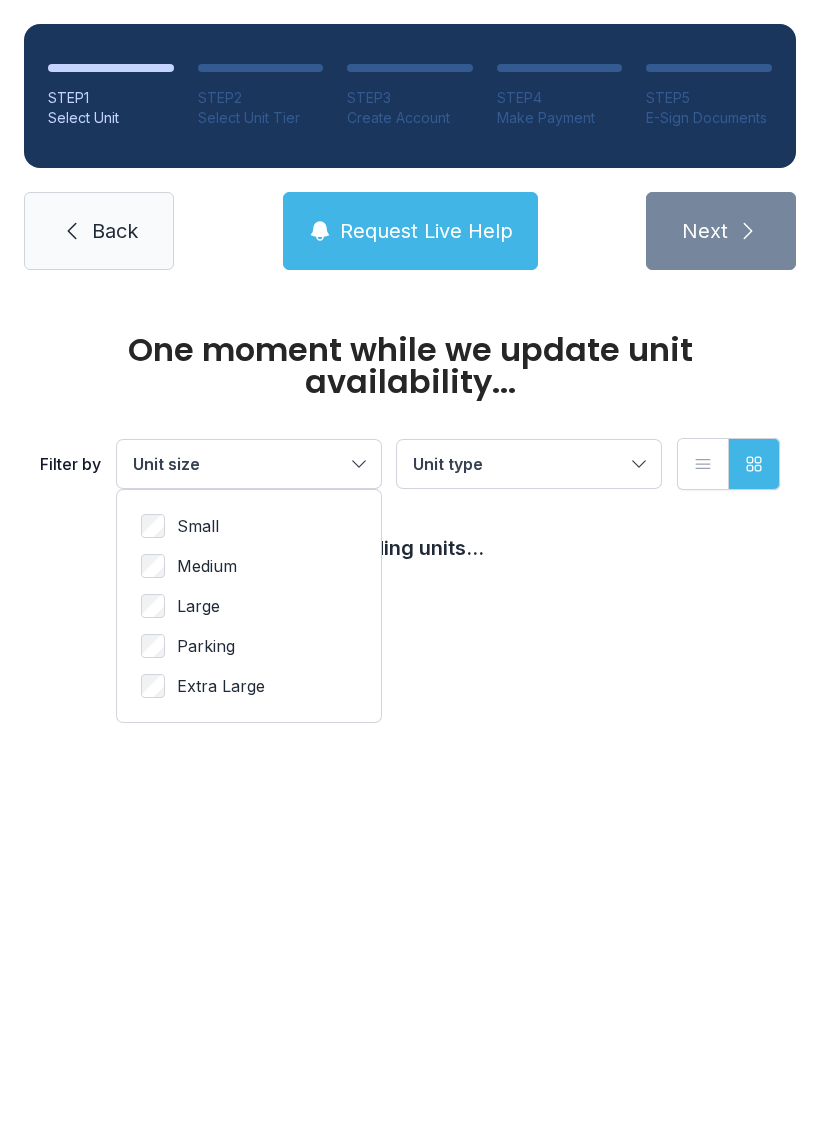 click on "Small" at bounding box center [198, 526] 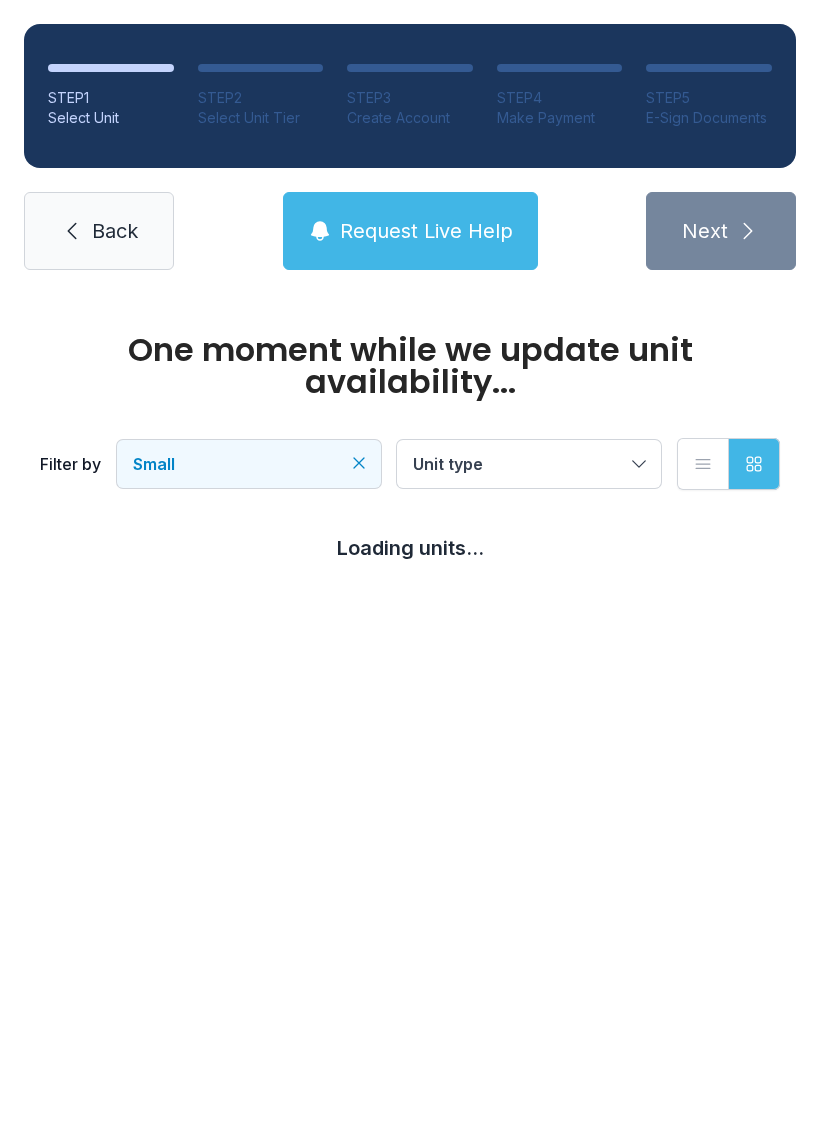 click on "Unit type" at bounding box center [519, 464] 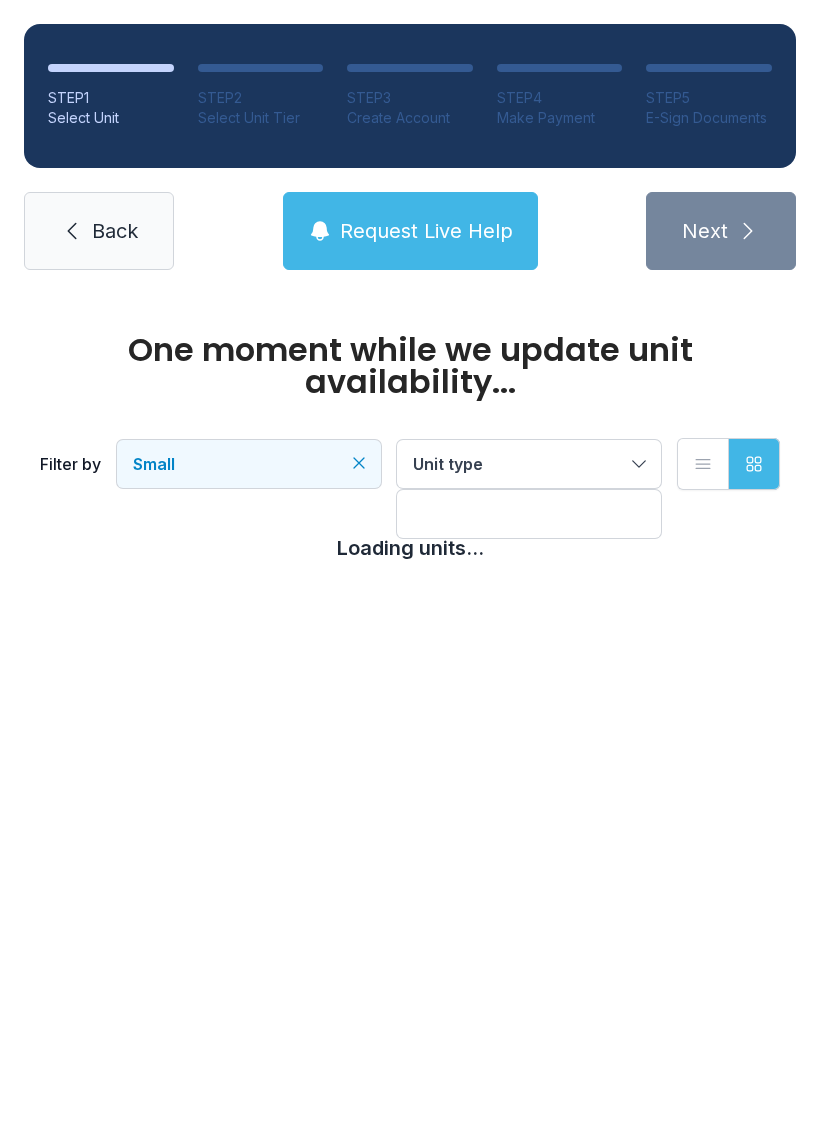 click on "Small" at bounding box center (249, 464) 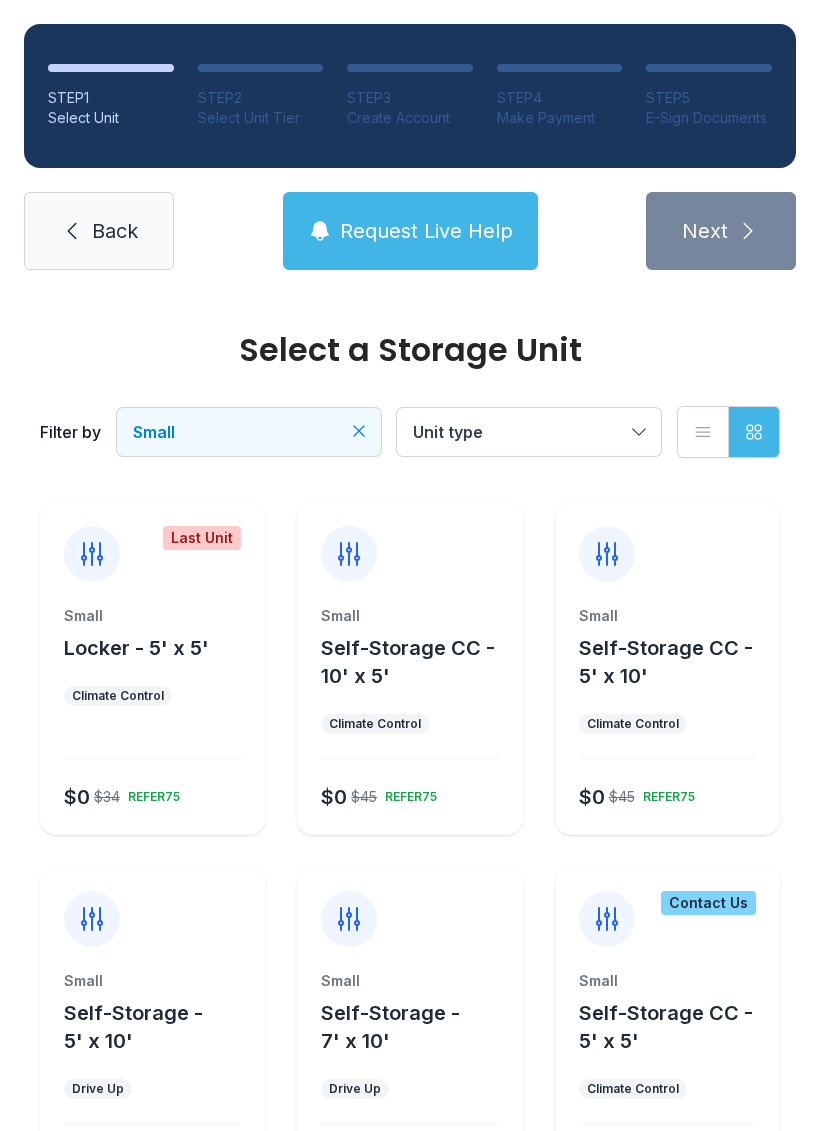 click on "Self-Storage - 5' x 10'" at bounding box center (160, 1027) 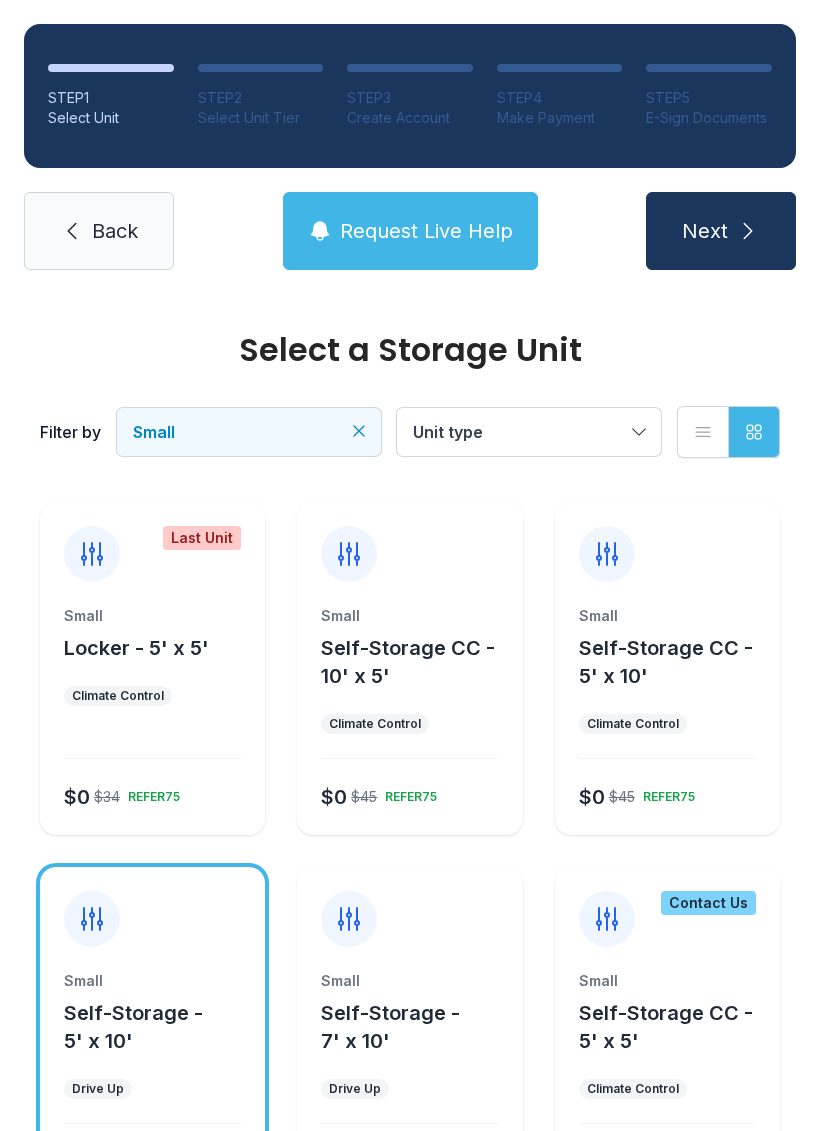 click 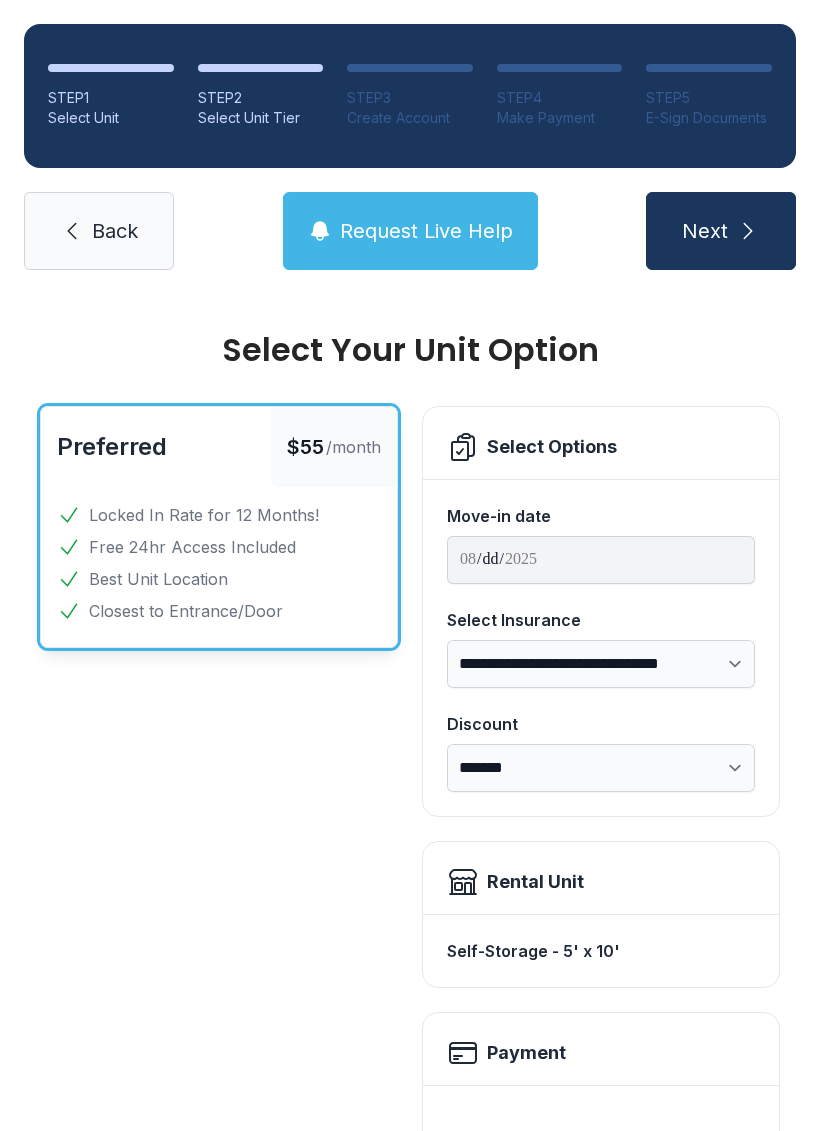 scroll, scrollTop: 0, scrollLeft: 0, axis: both 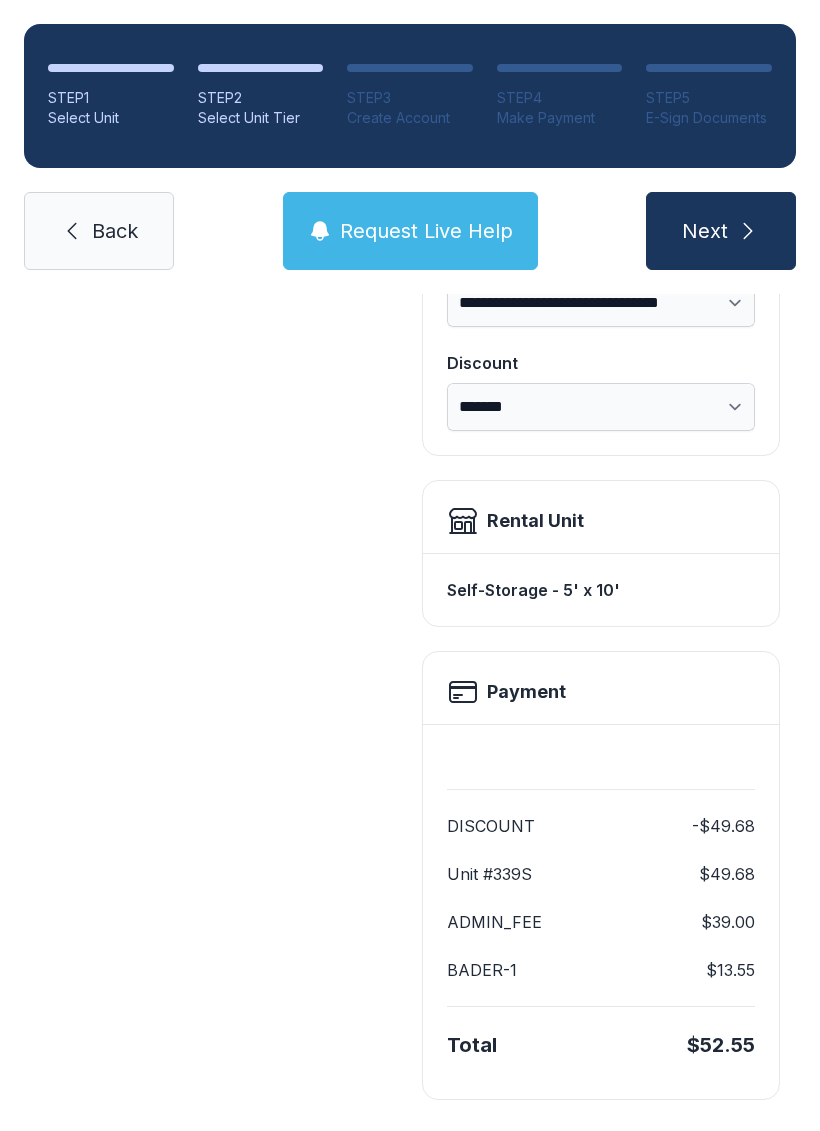 click on "Next" at bounding box center (705, 231) 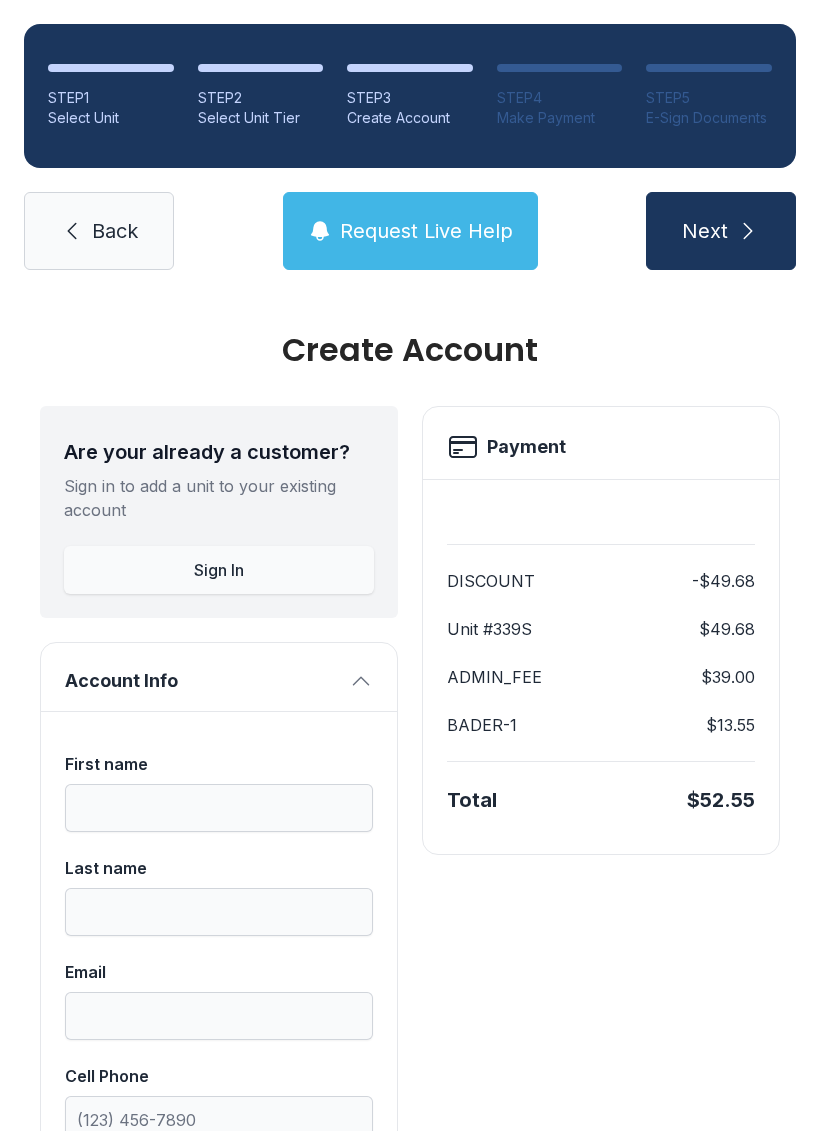 click on "Sign in to add a unit to your existing account" at bounding box center [219, 498] 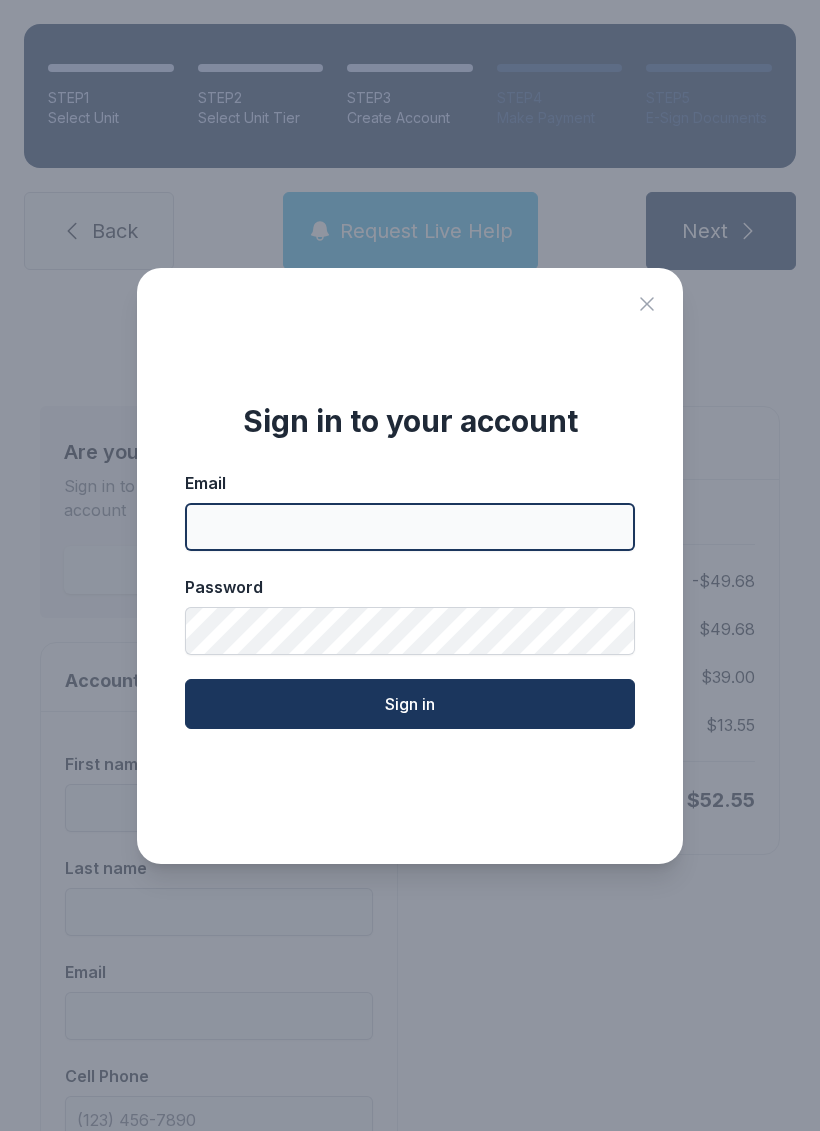 click on "Email" at bounding box center (410, 527) 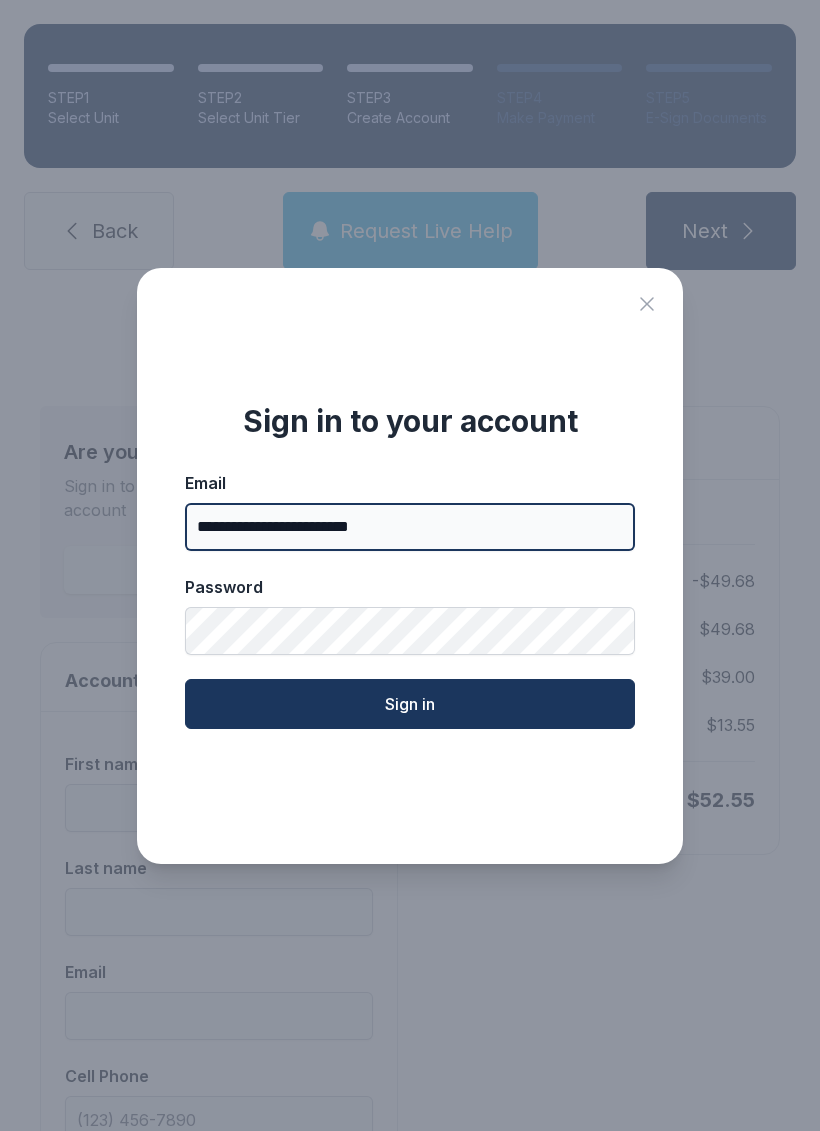 type on "**********" 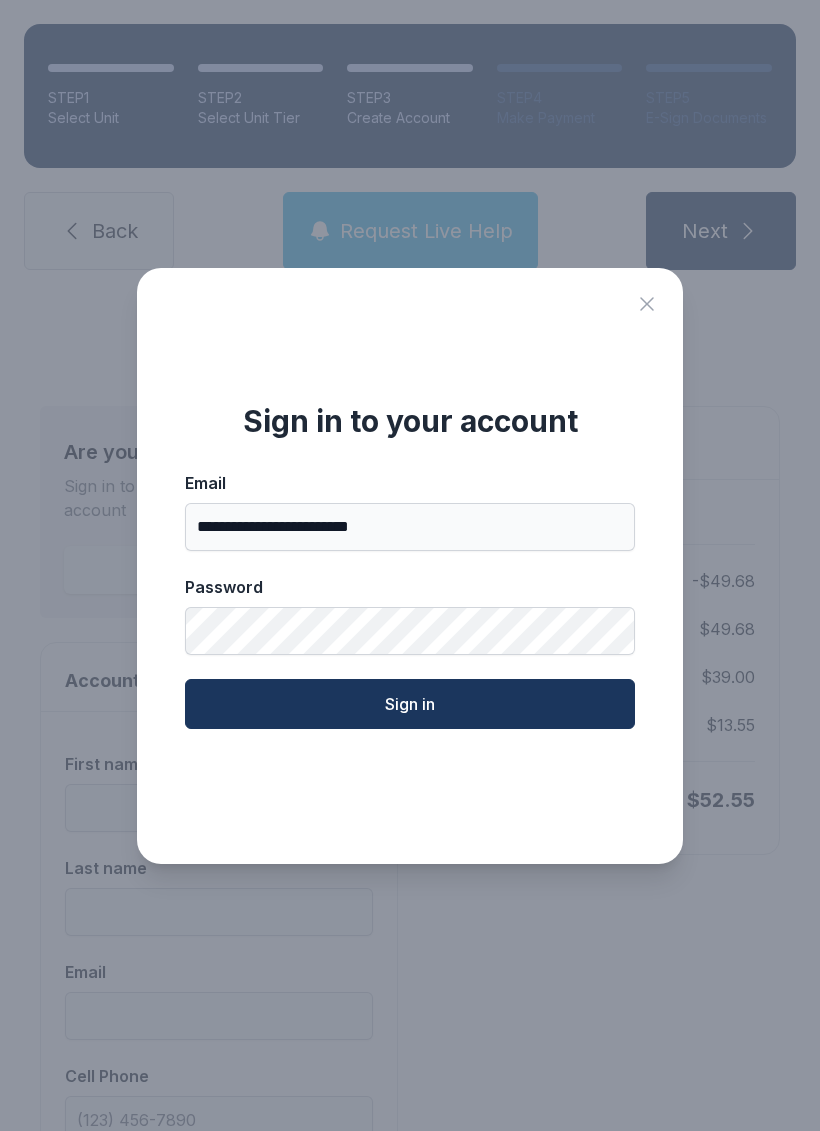 click on "Sign in" 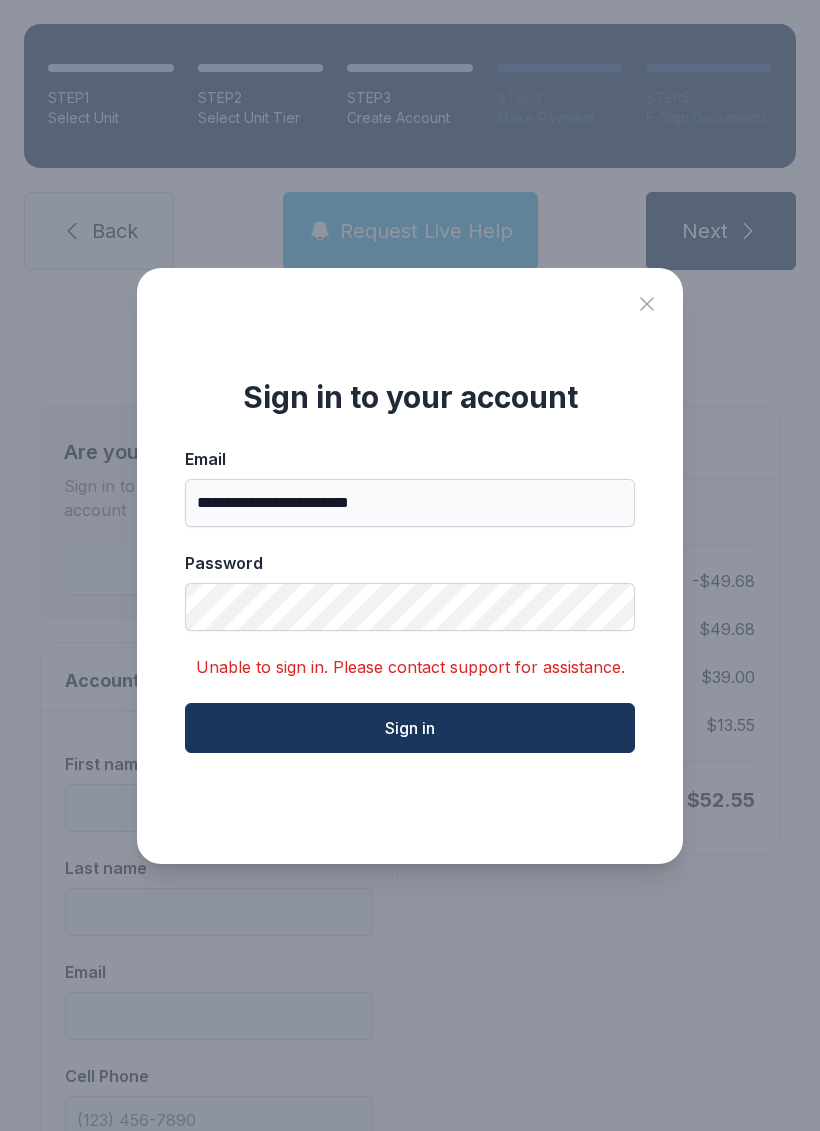 click on "Sign in" at bounding box center [410, 728] 